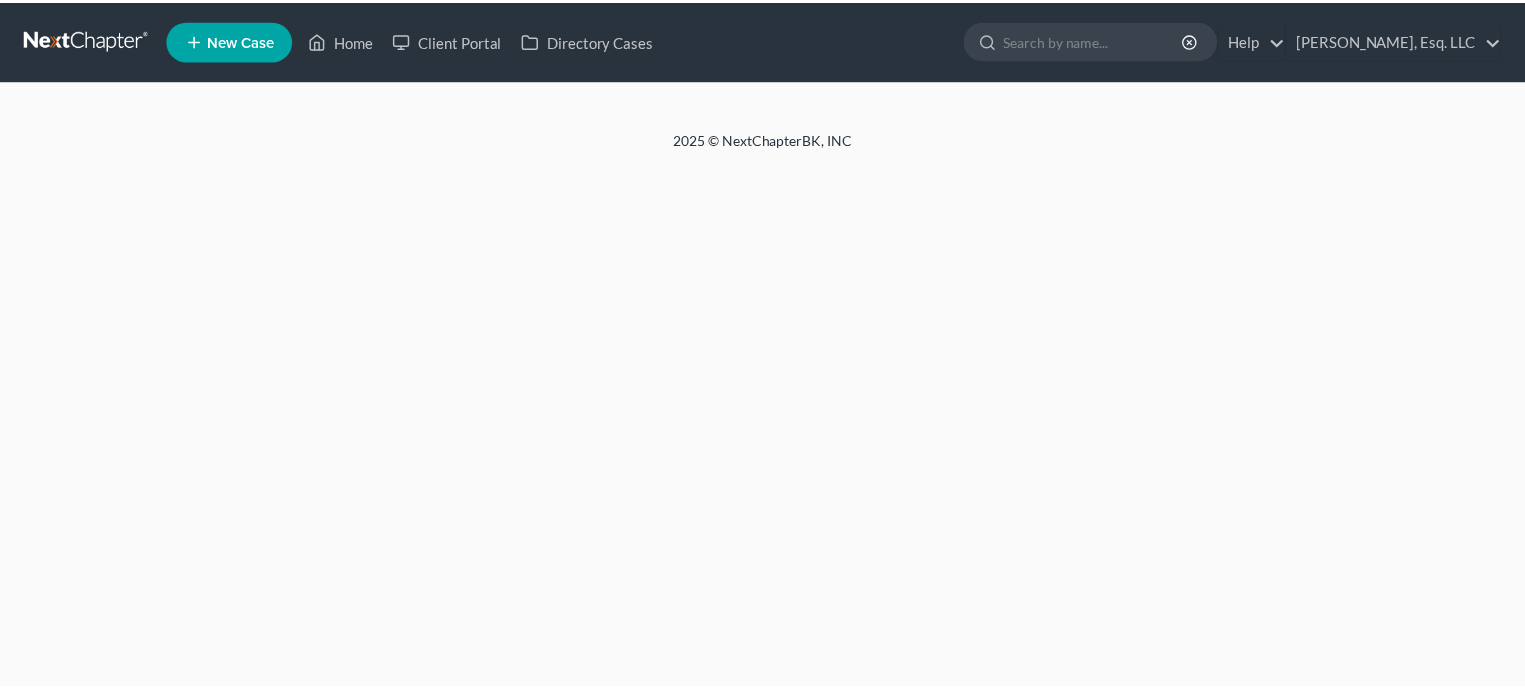 scroll, scrollTop: 0, scrollLeft: 0, axis: both 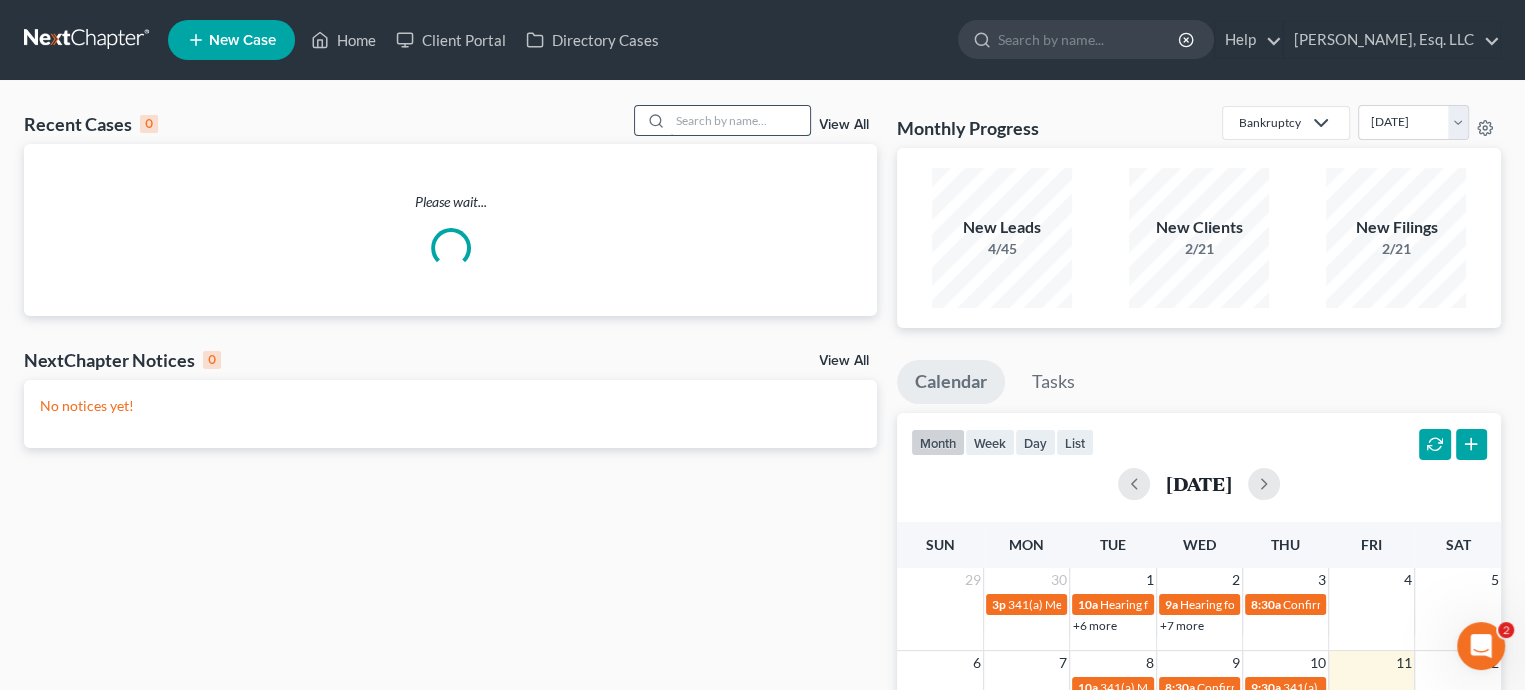 click at bounding box center [740, 120] 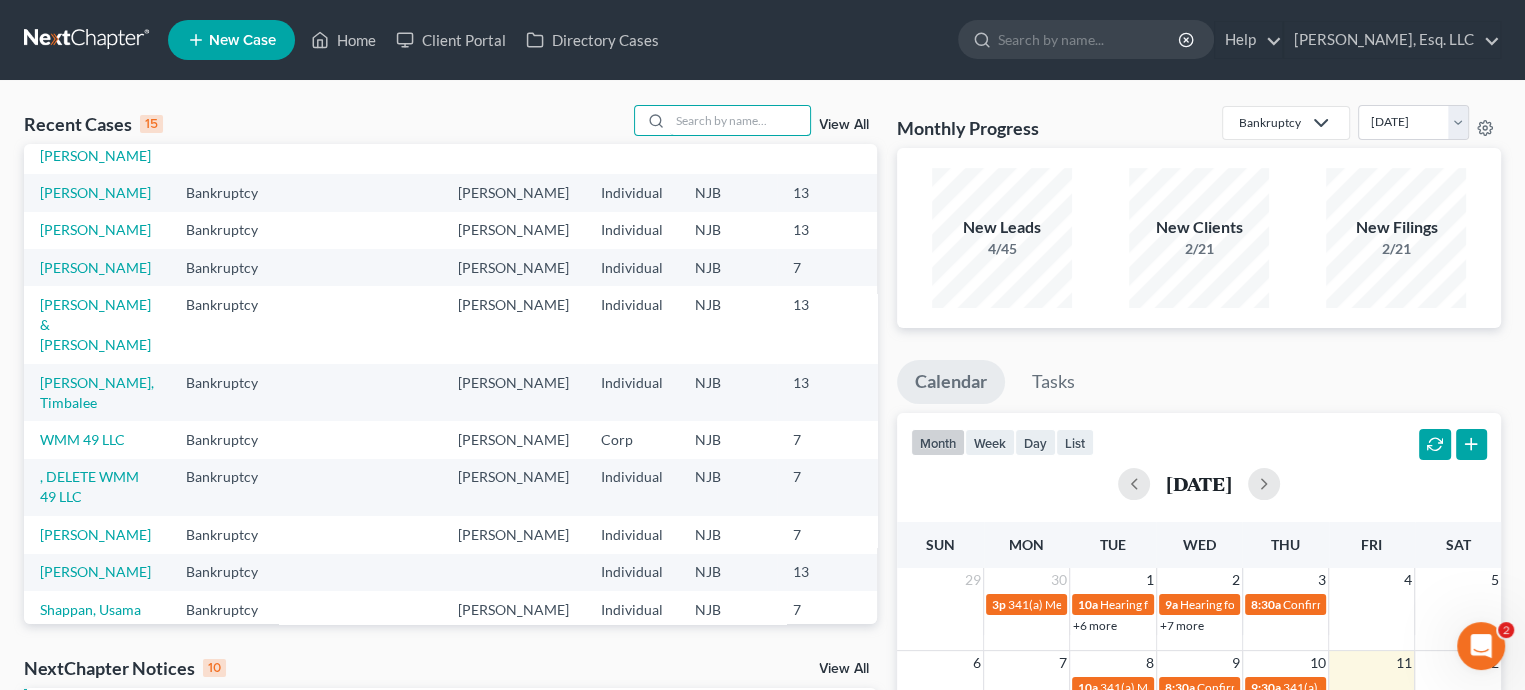 scroll, scrollTop: 200, scrollLeft: 0, axis: vertical 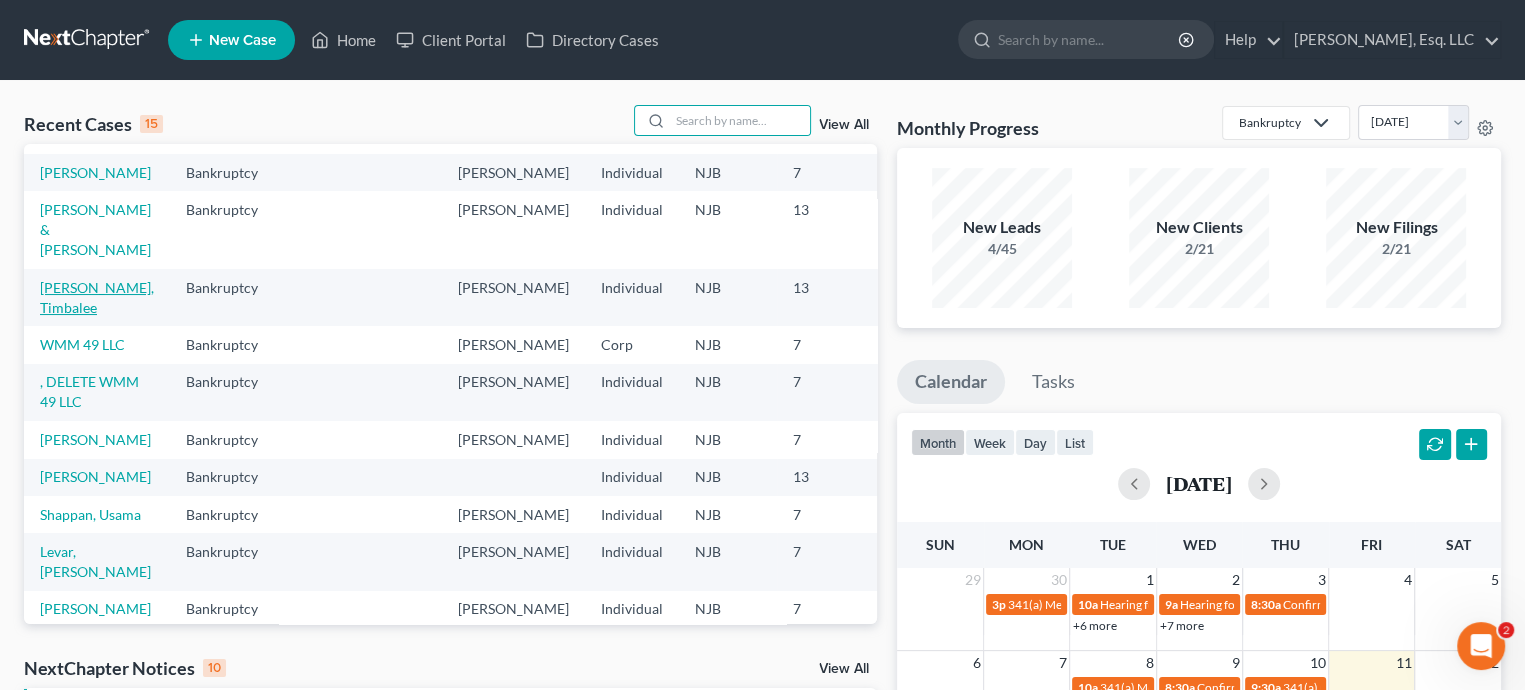 click on "[PERSON_NAME], Timbalee" at bounding box center [97, 297] 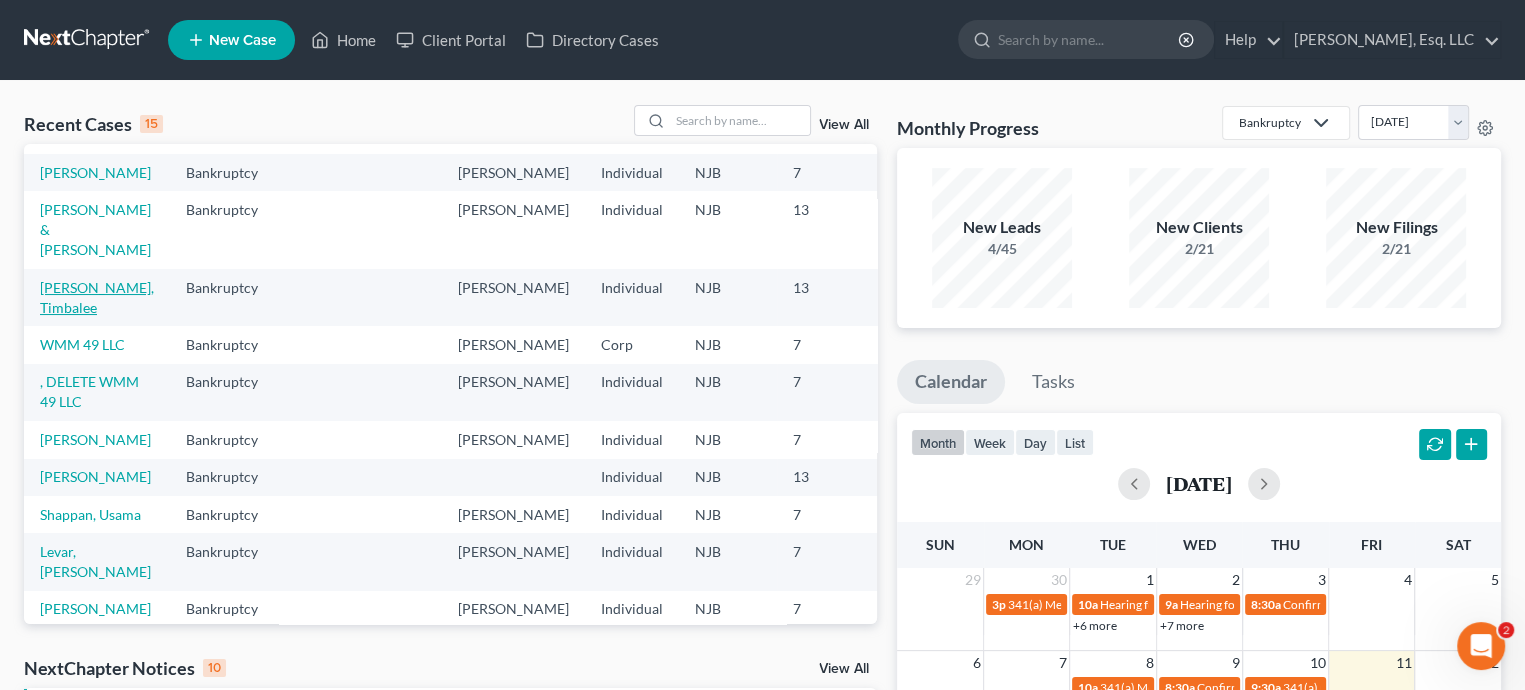 select on "2" 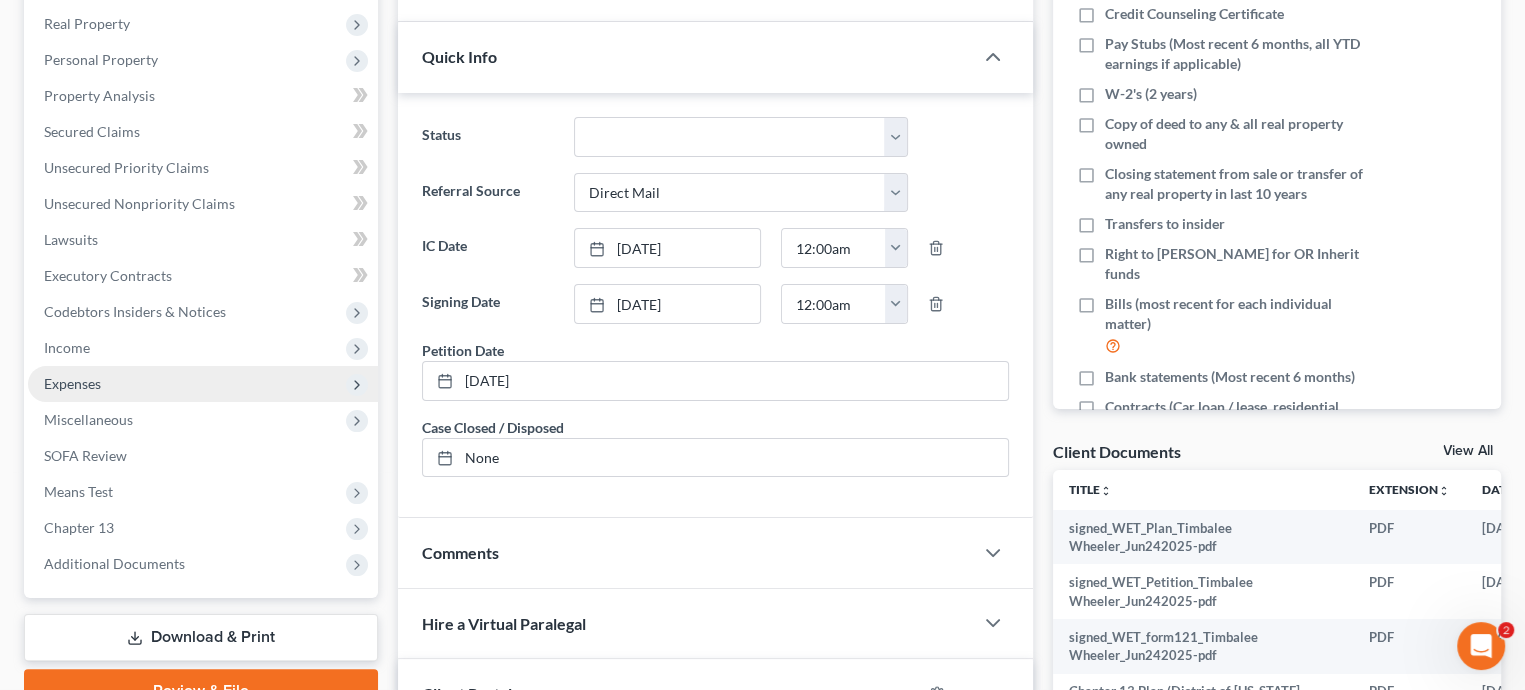 scroll, scrollTop: 400, scrollLeft: 0, axis: vertical 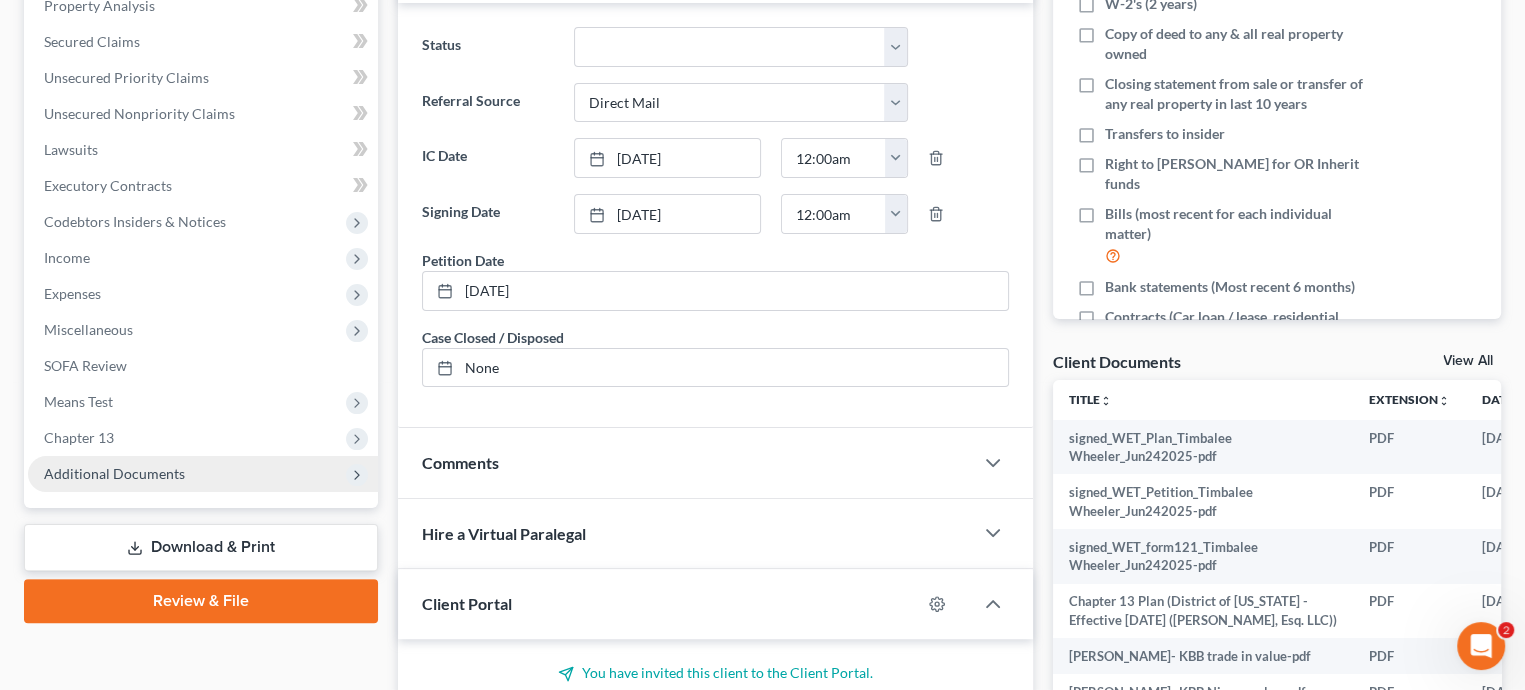 click on "Additional Documents" at bounding box center [114, 473] 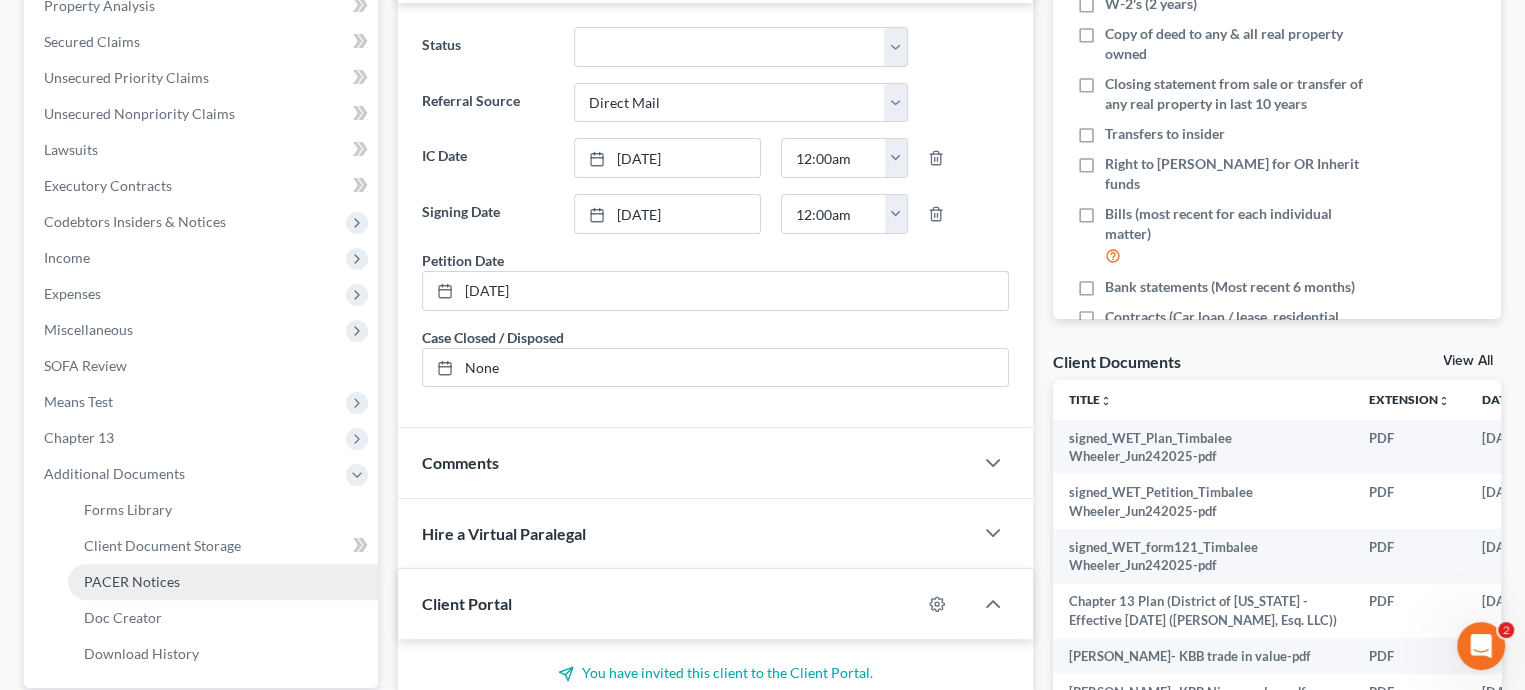 click on "PACER Notices" at bounding box center (132, 581) 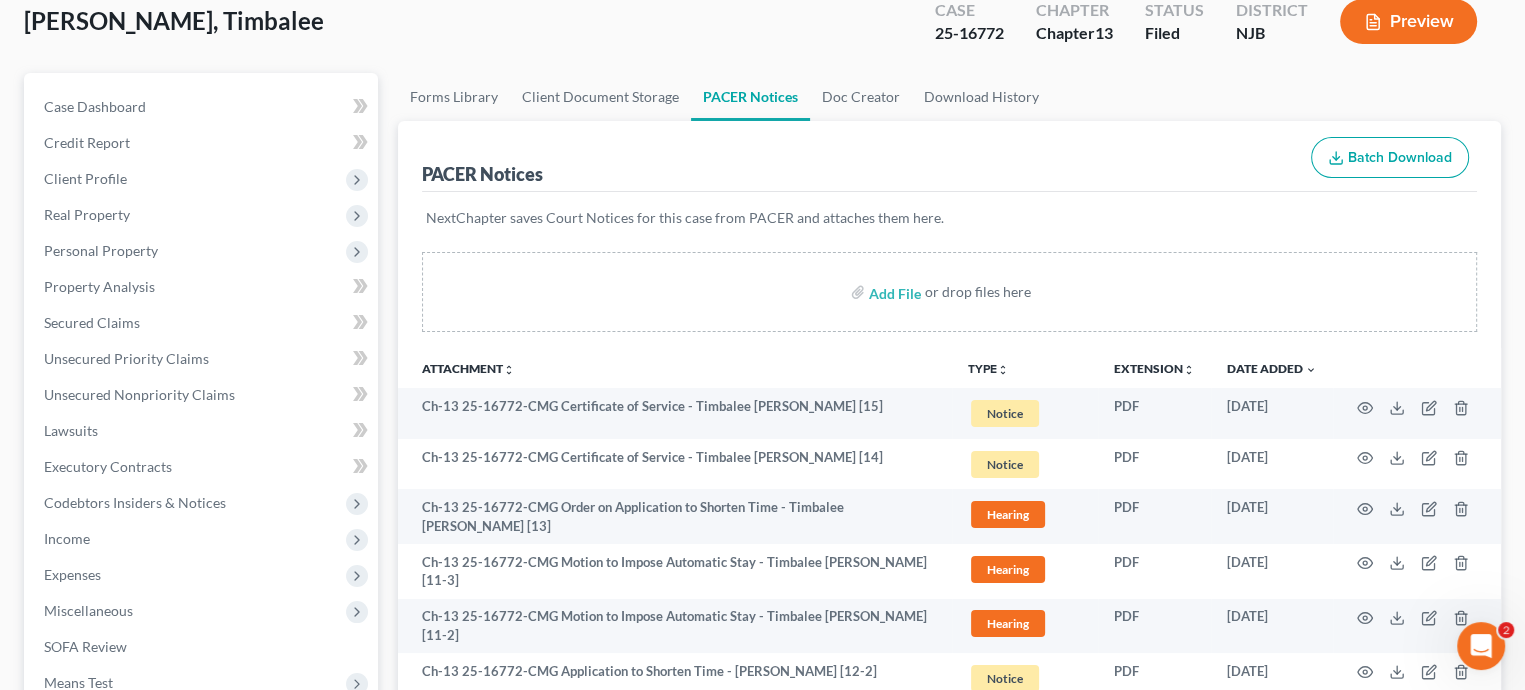 scroll, scrollTop: 200, scrollLeft: 0, axis: vertical 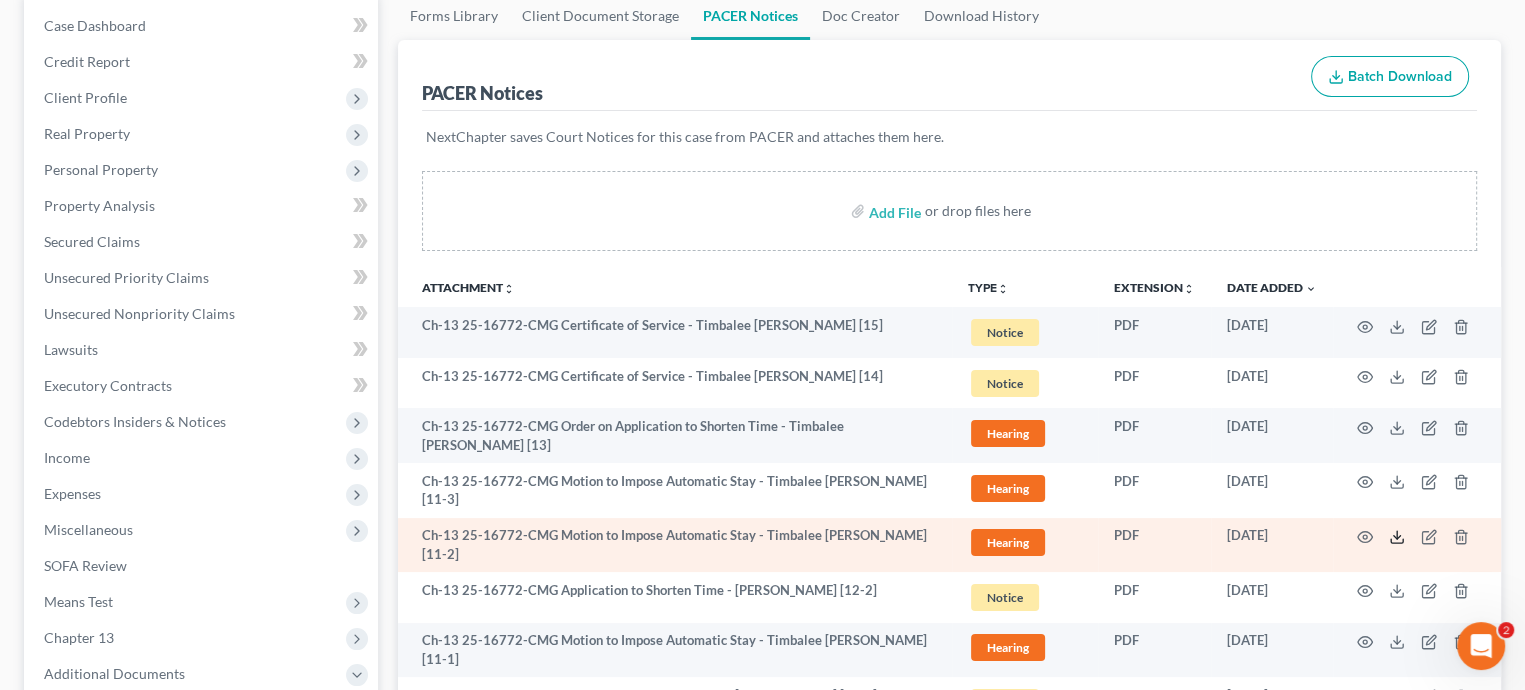 click 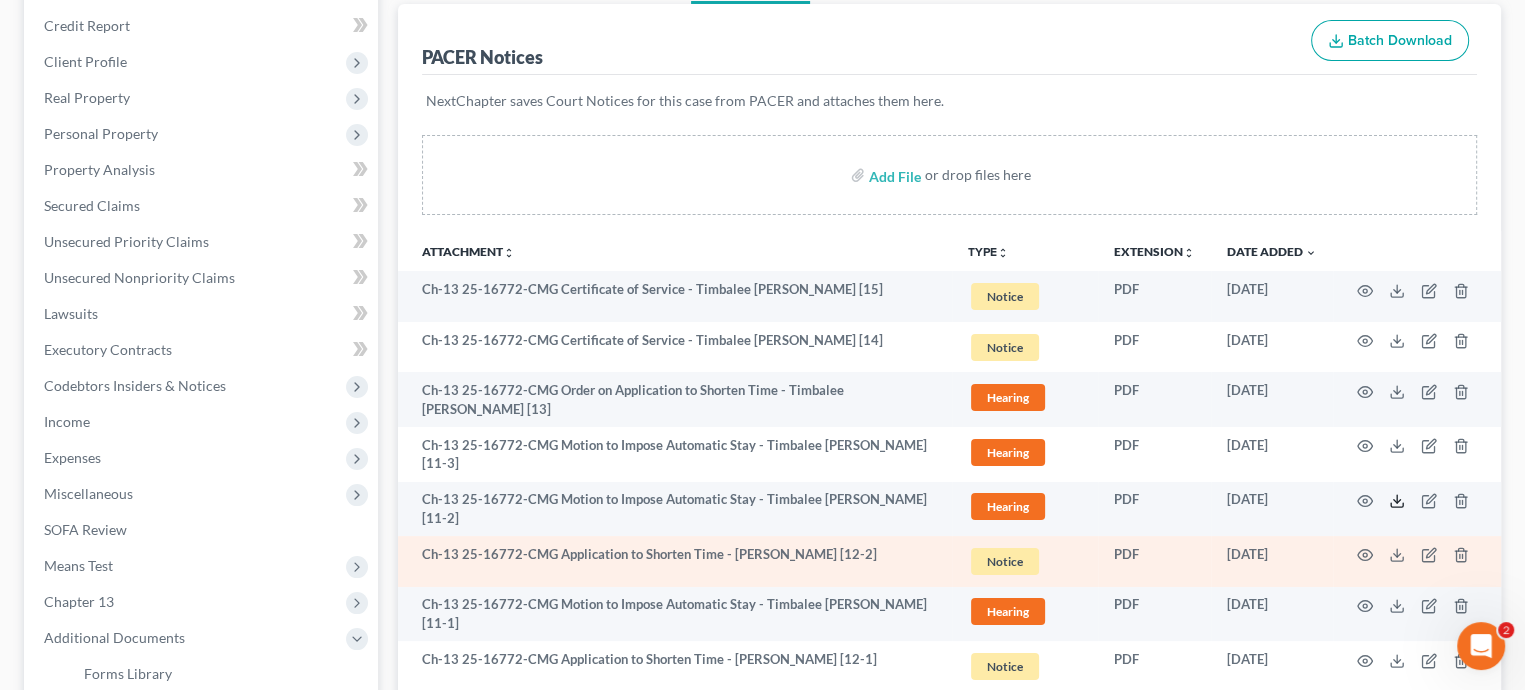 scroll, scrollTop: 300, scrollLeft: 0, axis: vertical 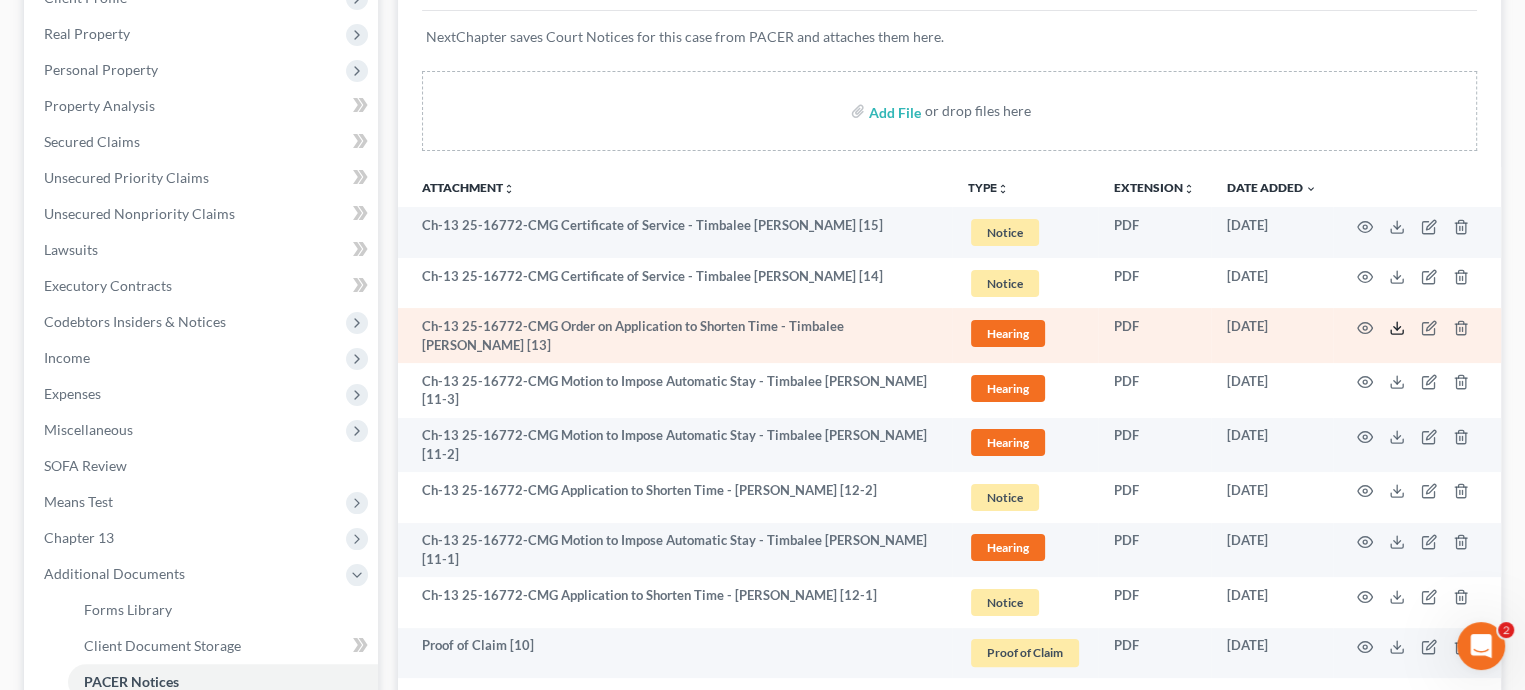 click 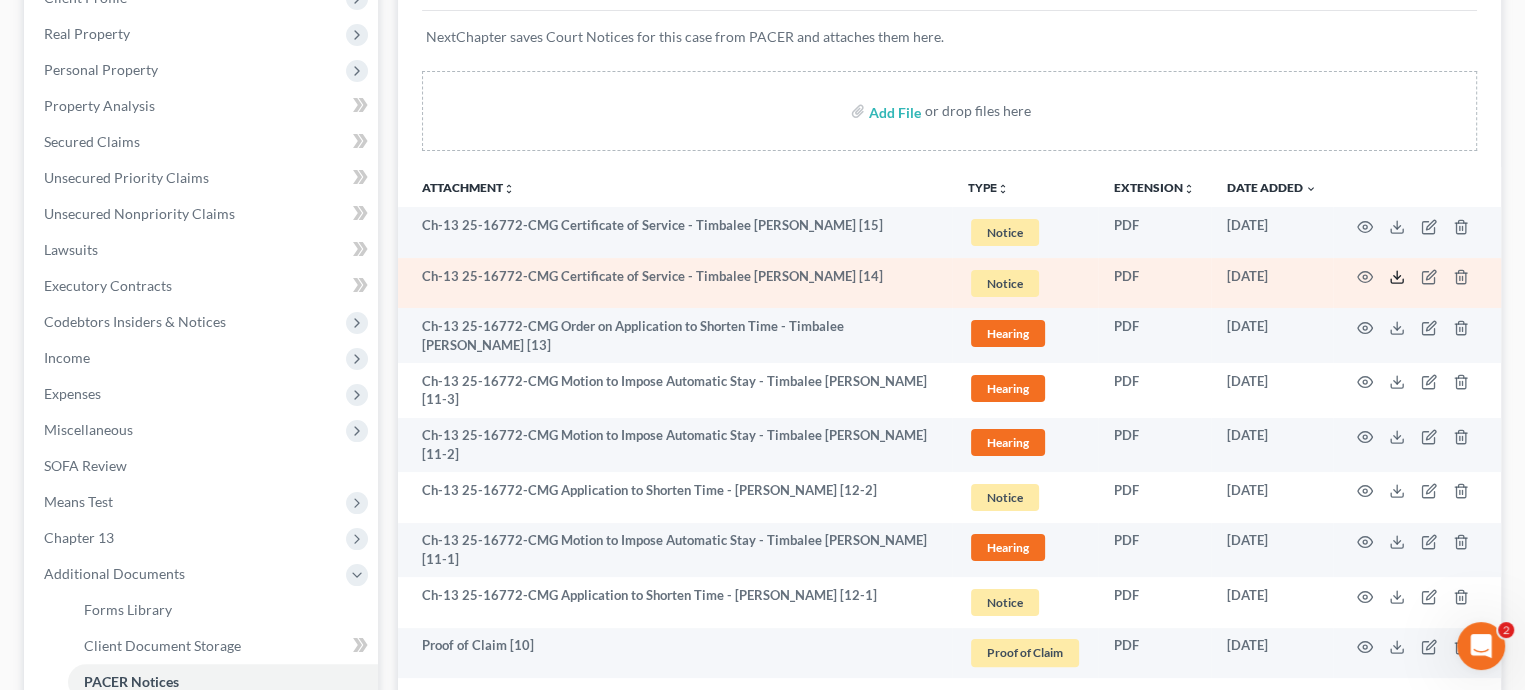 click 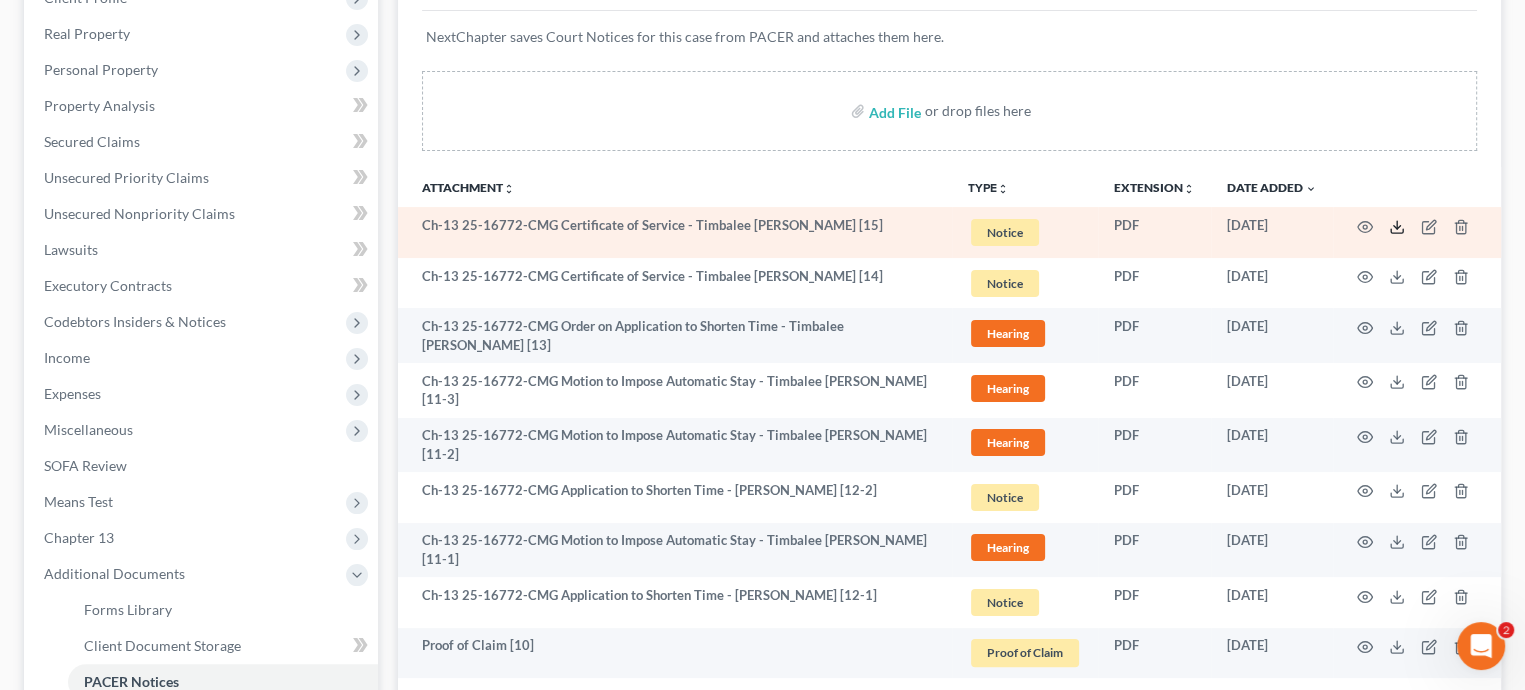 click 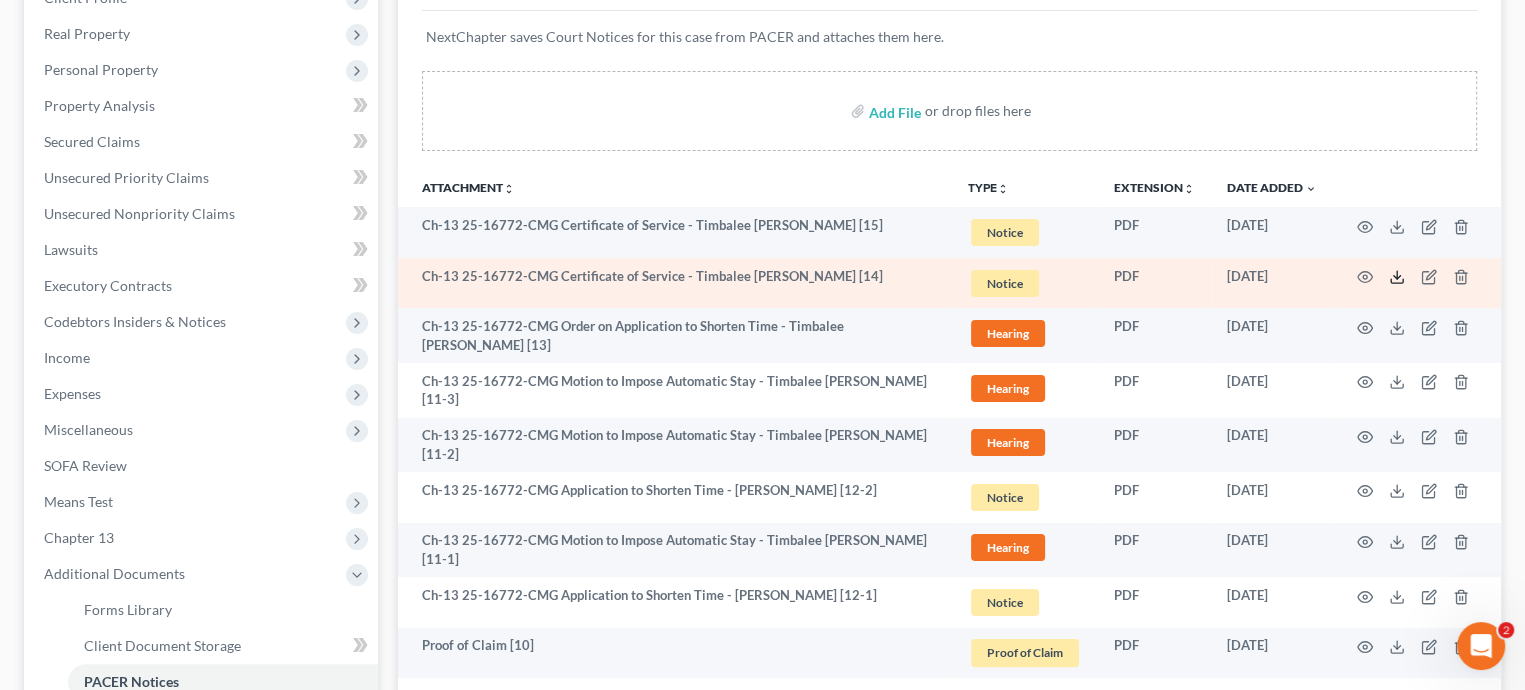 click 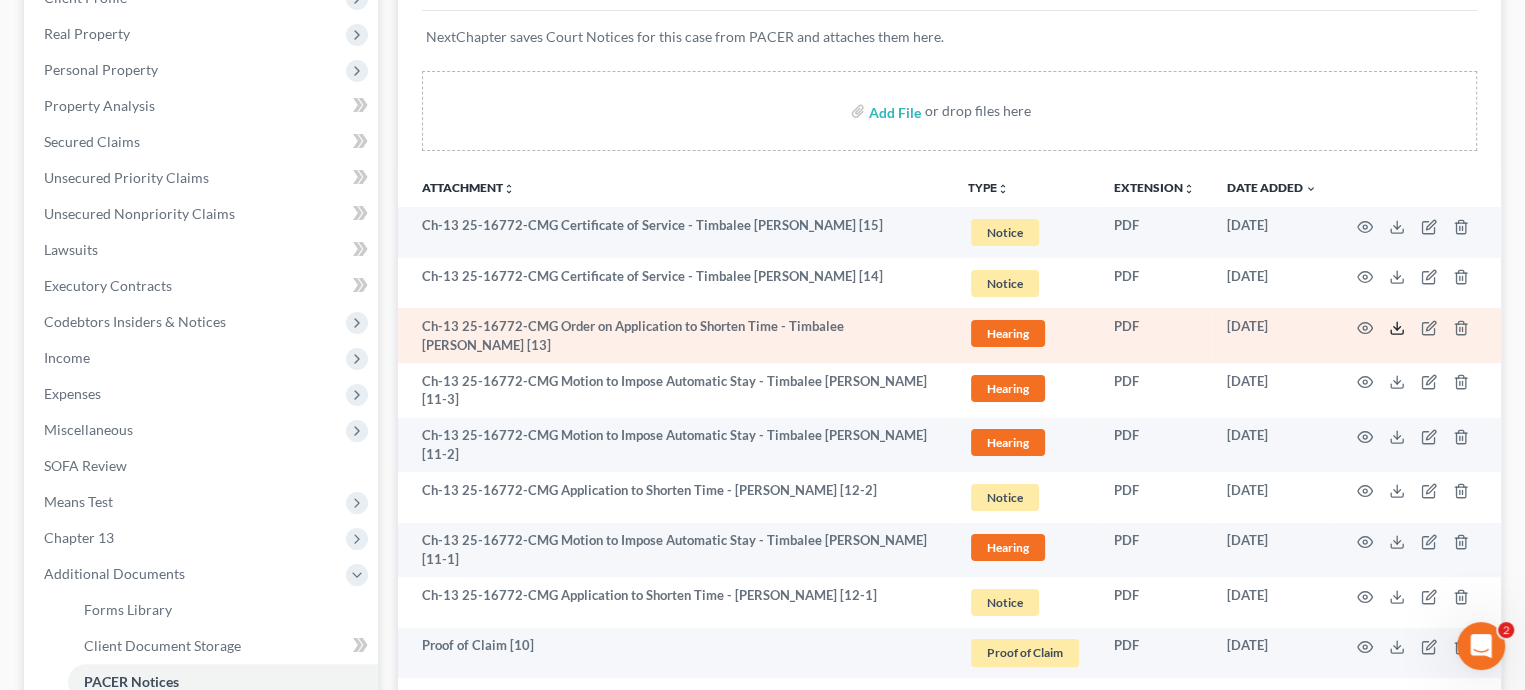 click 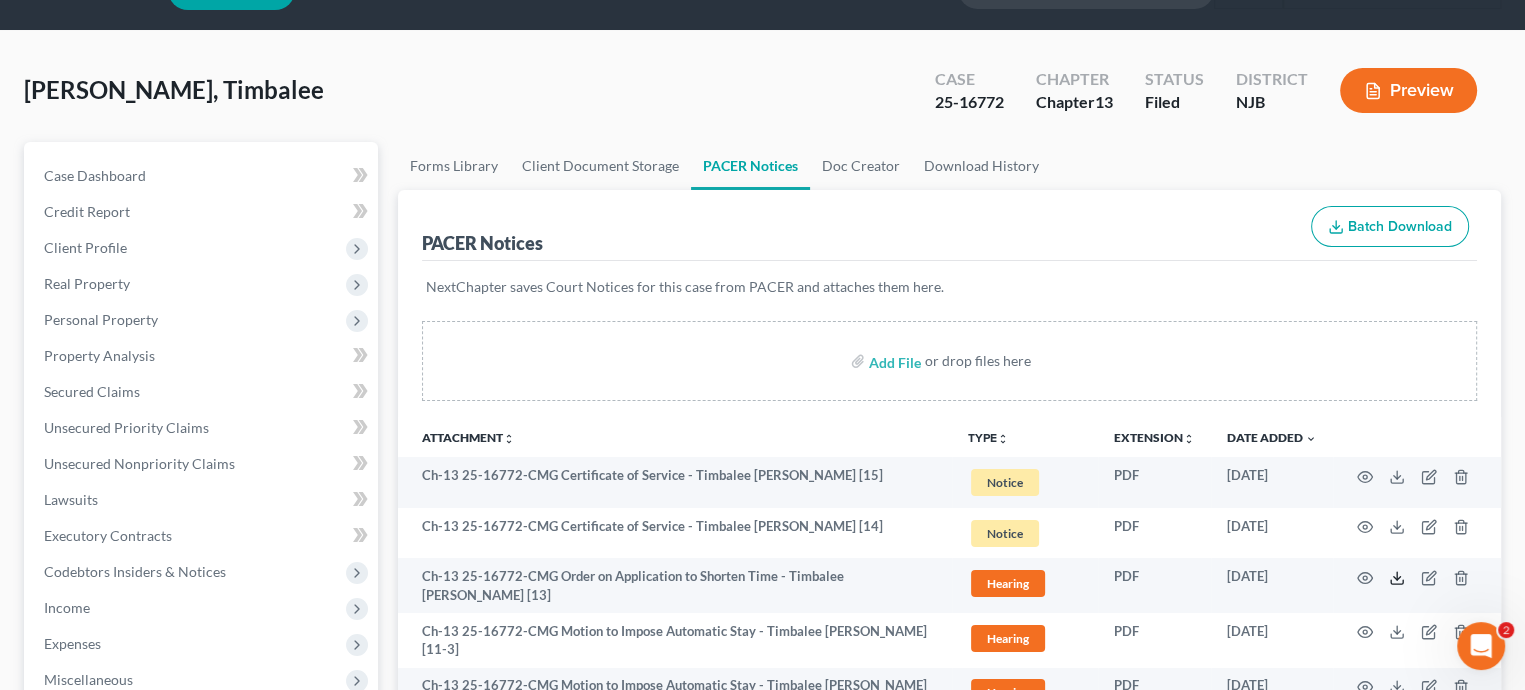 scroll, scrollTop: 0, scrollLeft: 0, axis: both 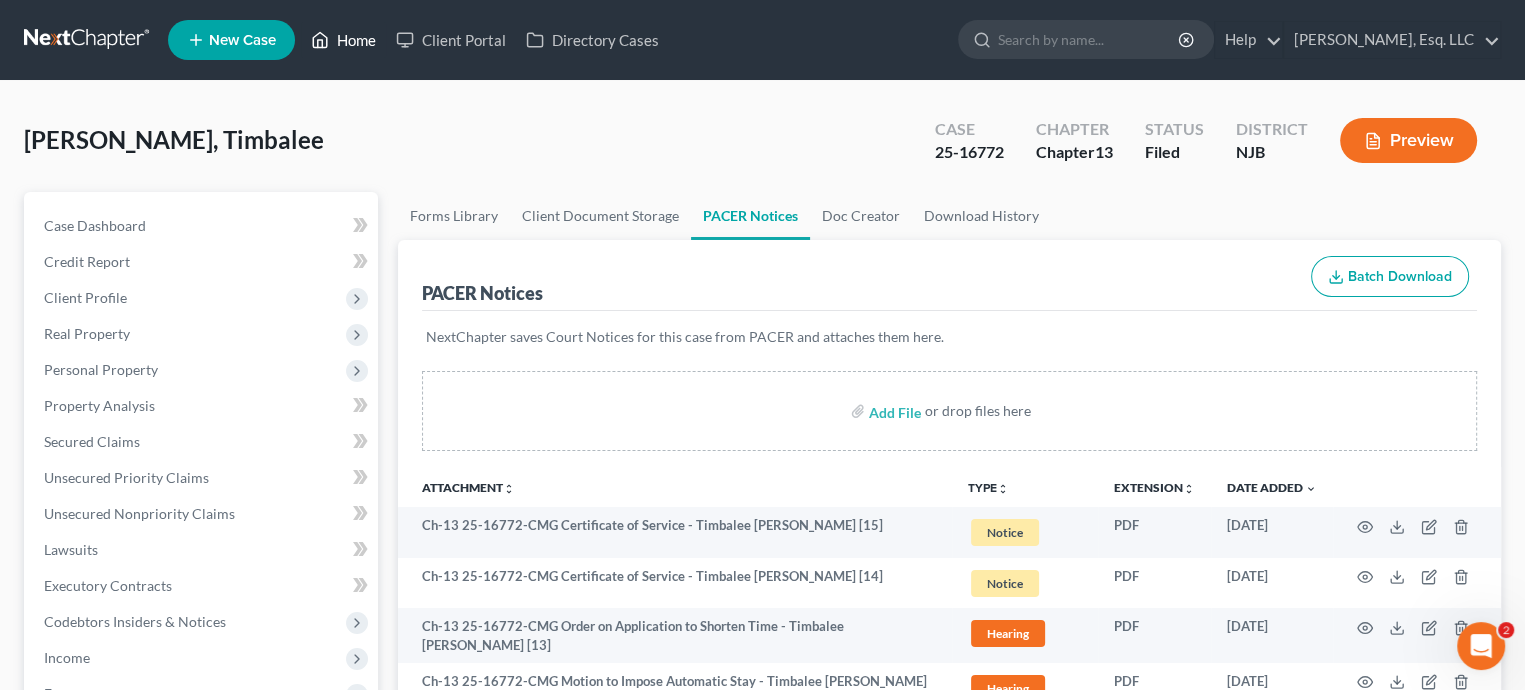 click on "Home" at bounding box center (343, 40) 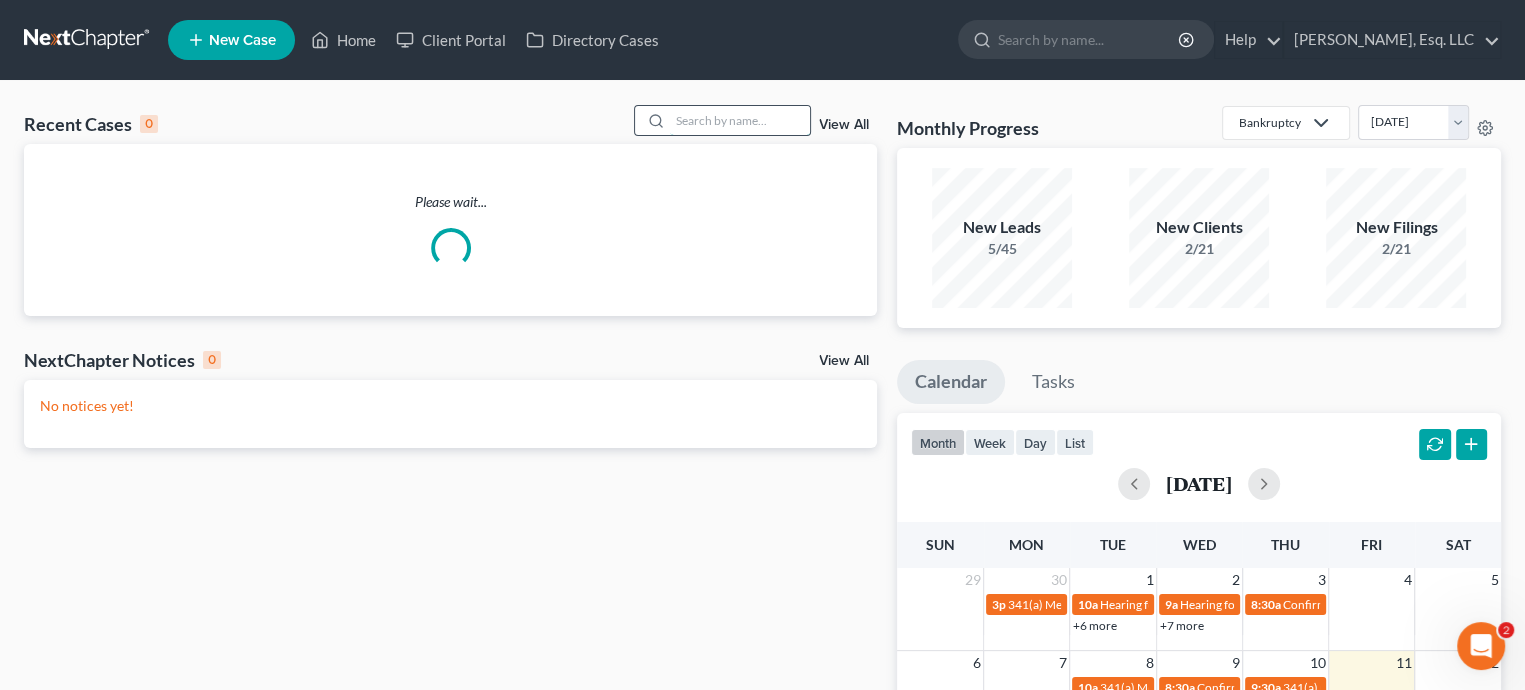 click at bounding box center [740, 120] 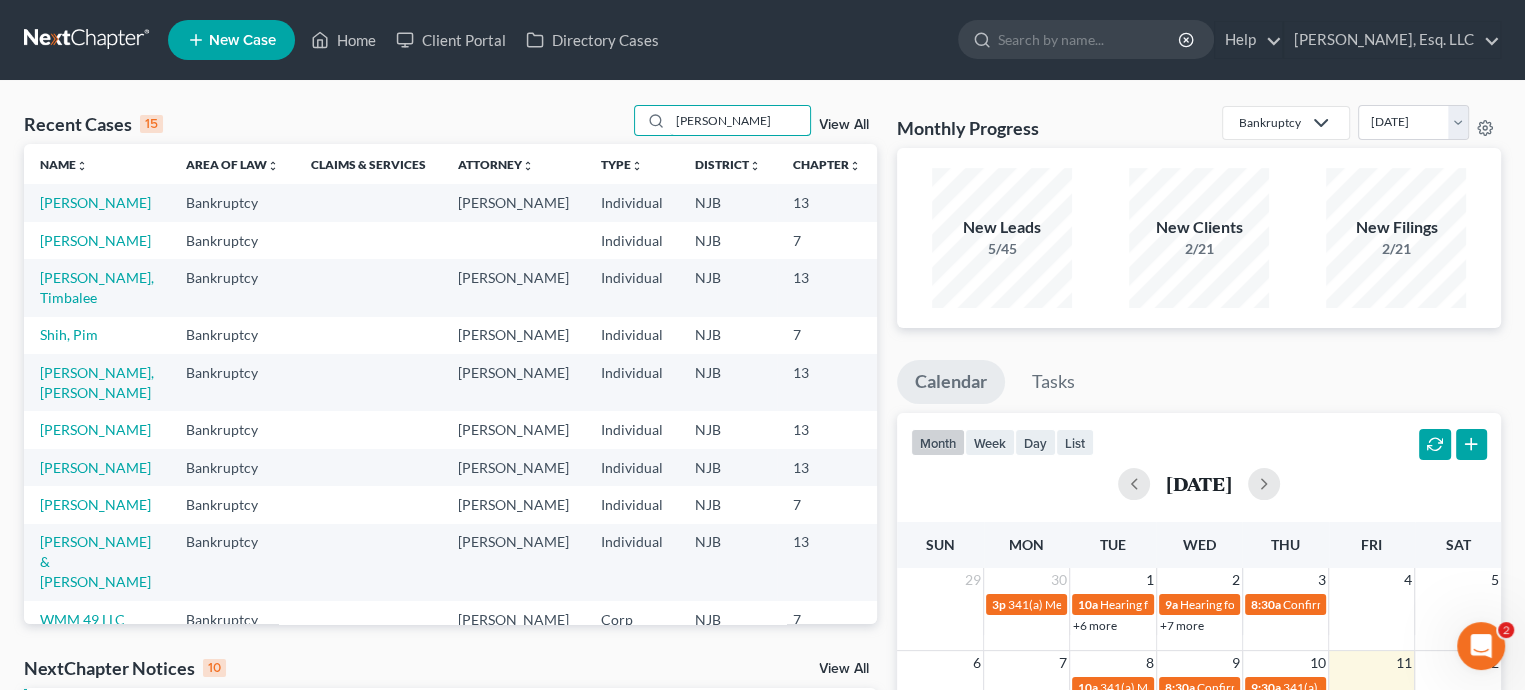 type on "[PERSON_NAME]" 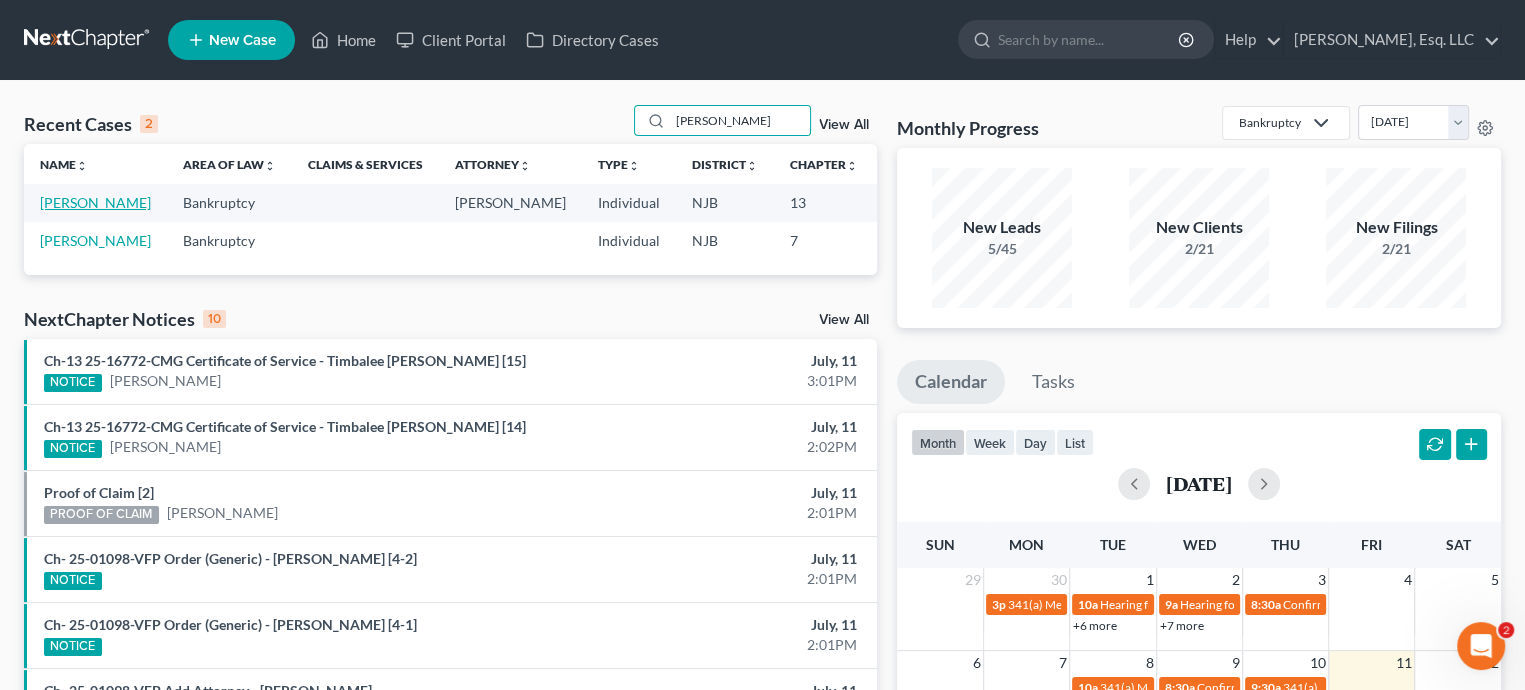 click on "[PERSON_NAME]" at bounding box center (95, 202) 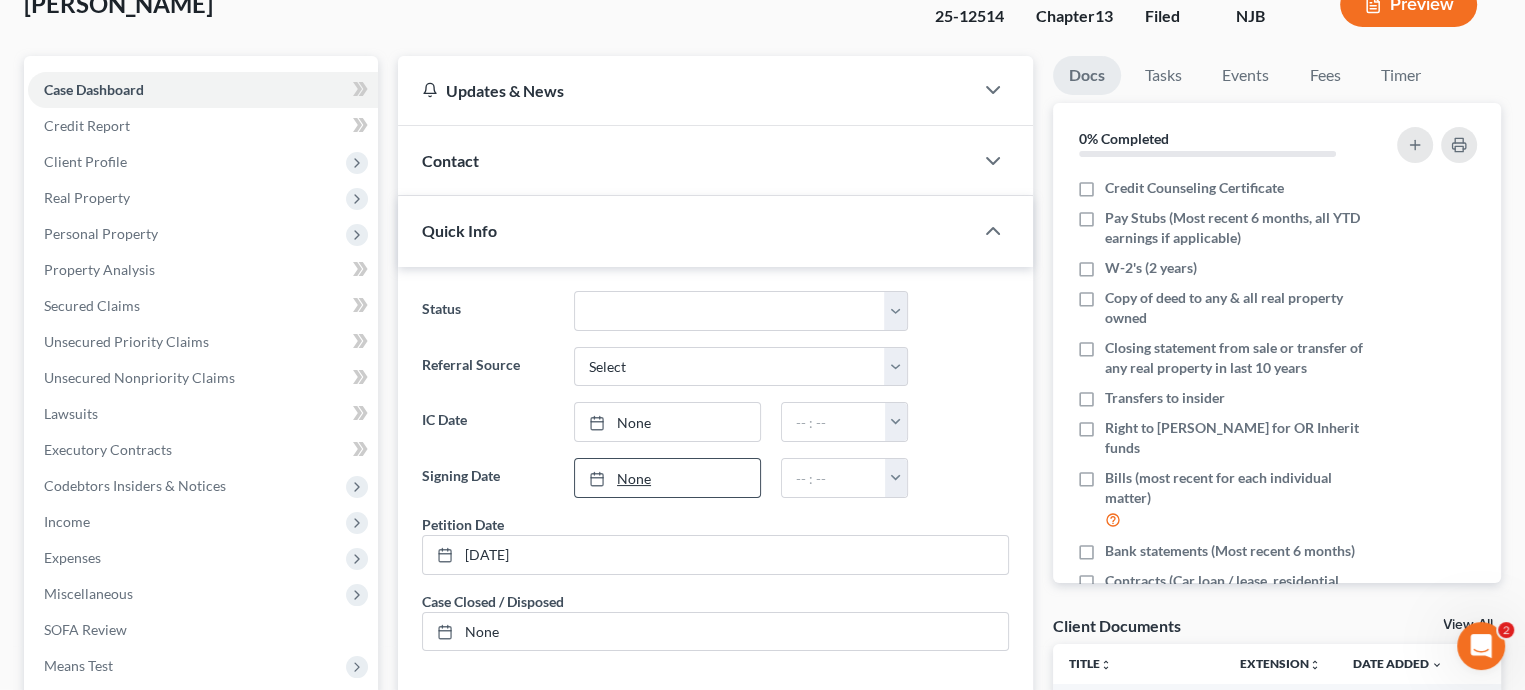scroll, scrollTop: 400, scrollLeft: 0, axis: vertical 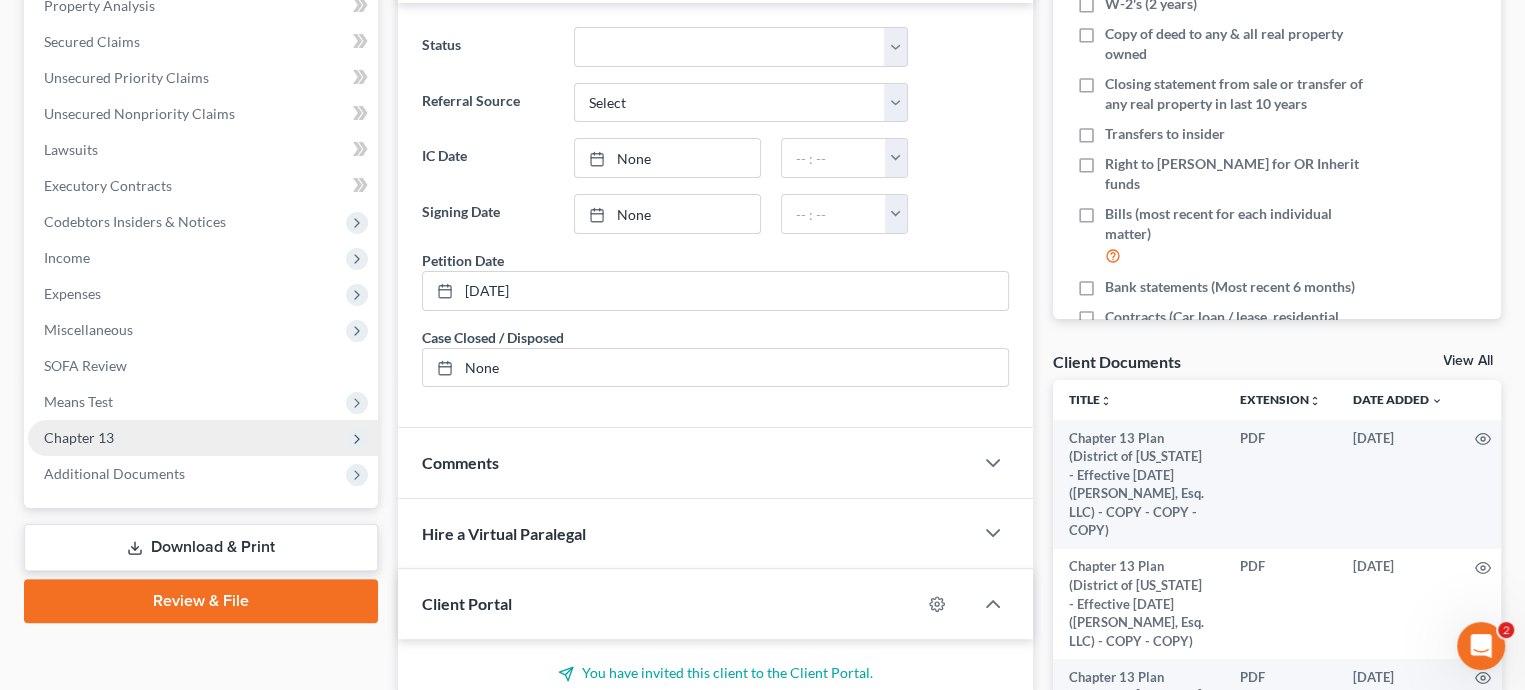 click on "Chapter 13" at bounding box center [203, 438] 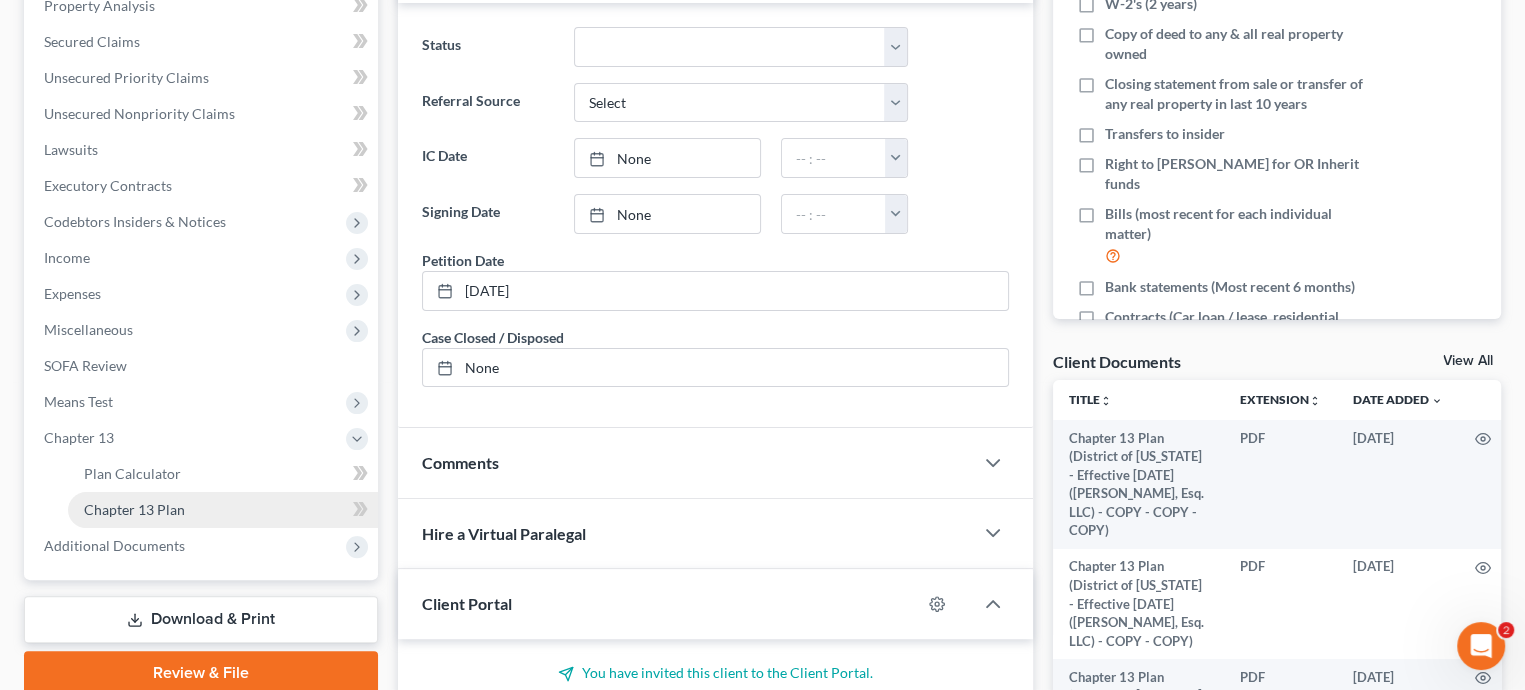 click on "Chapter 13 Plan" at bounding box center (223, 510) 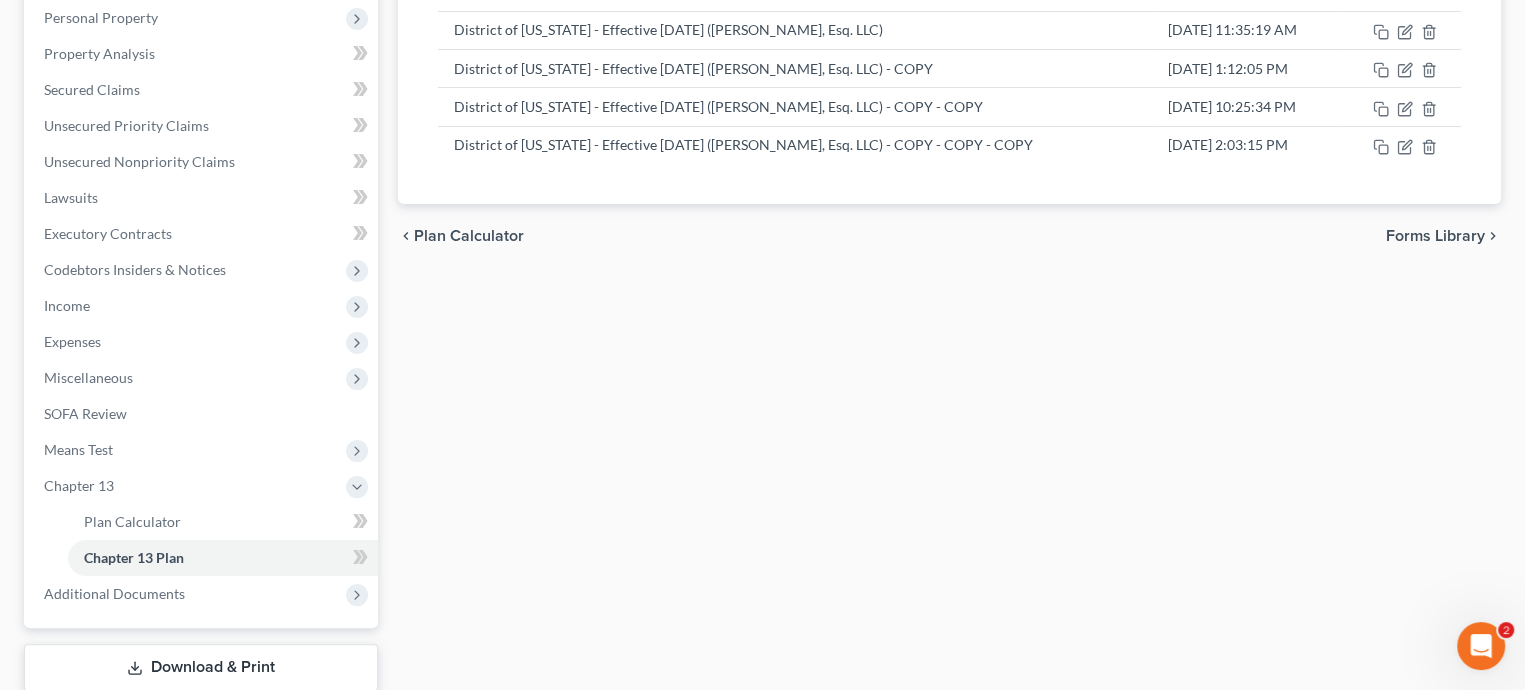 scroll, scrollTop: 400, scrollLeft: 0, axis: vertical 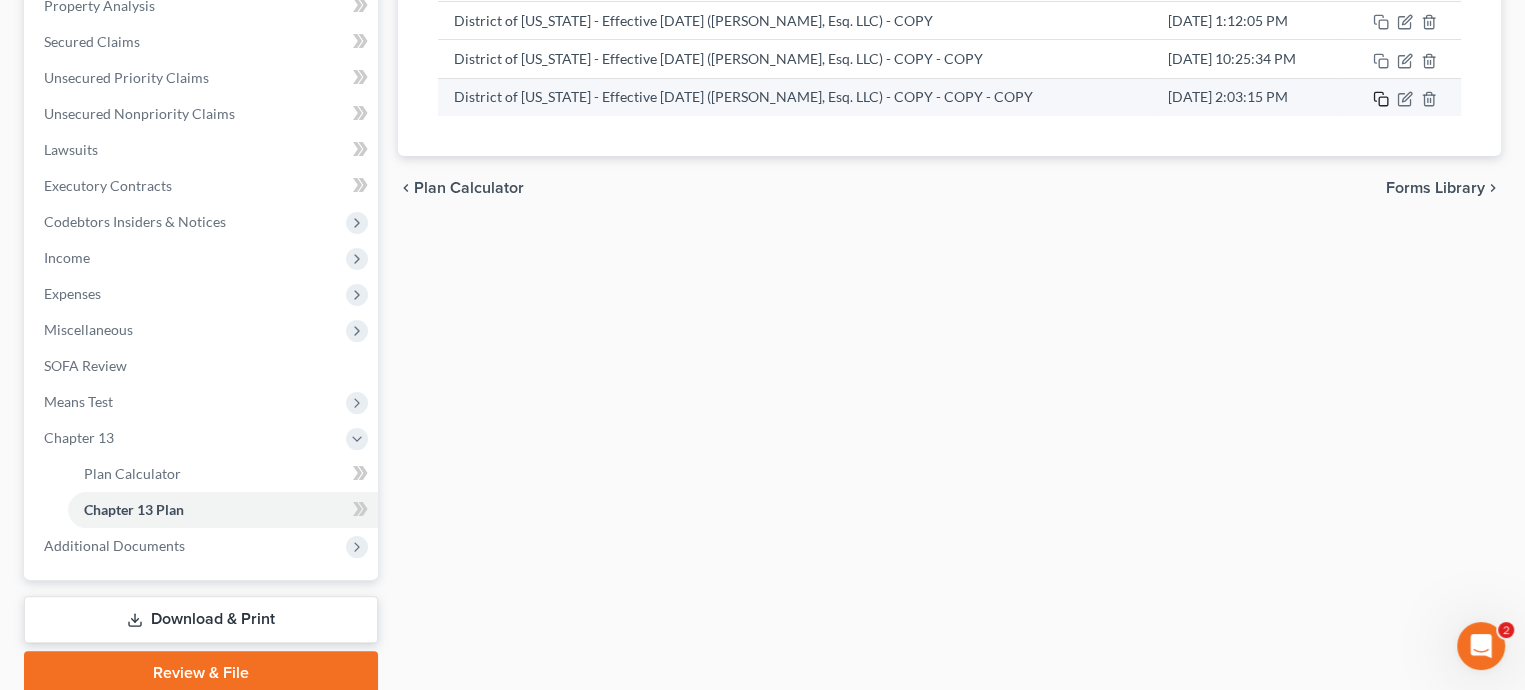 click 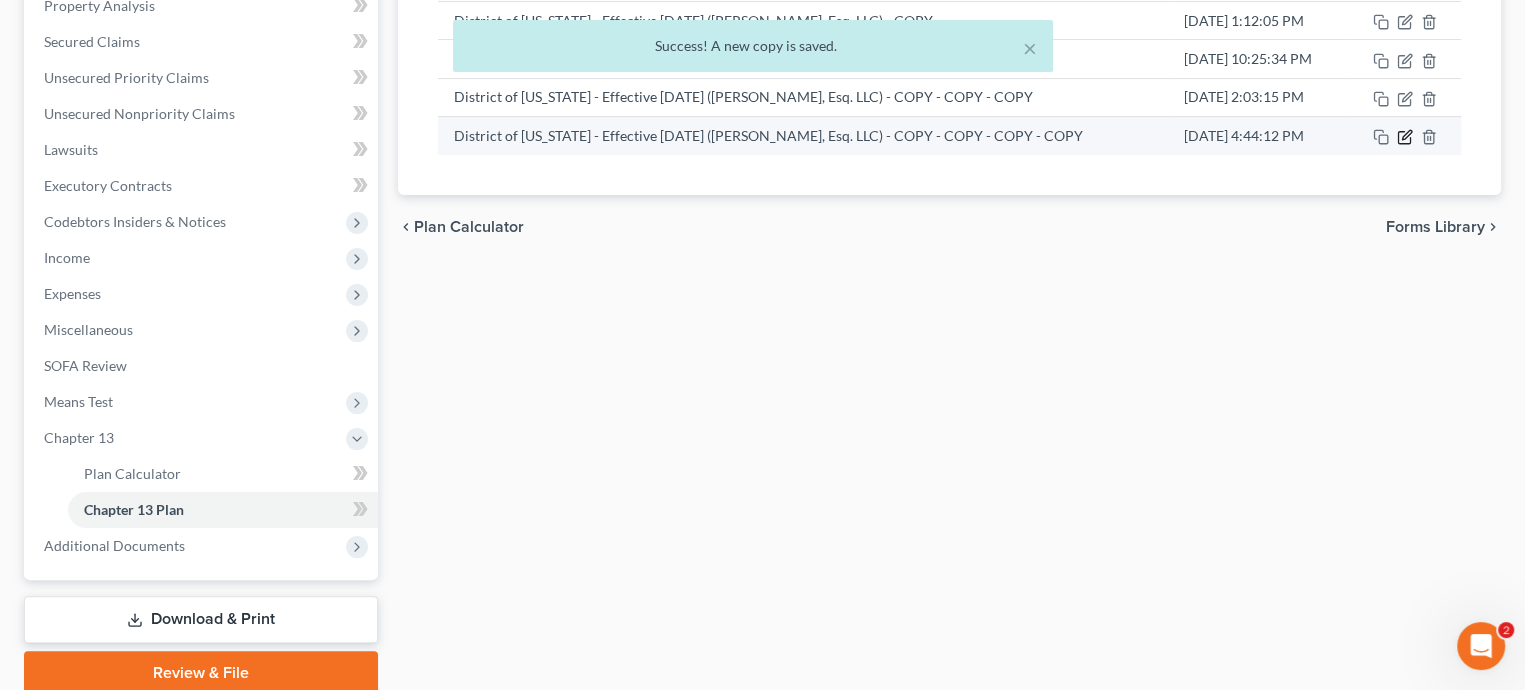 click 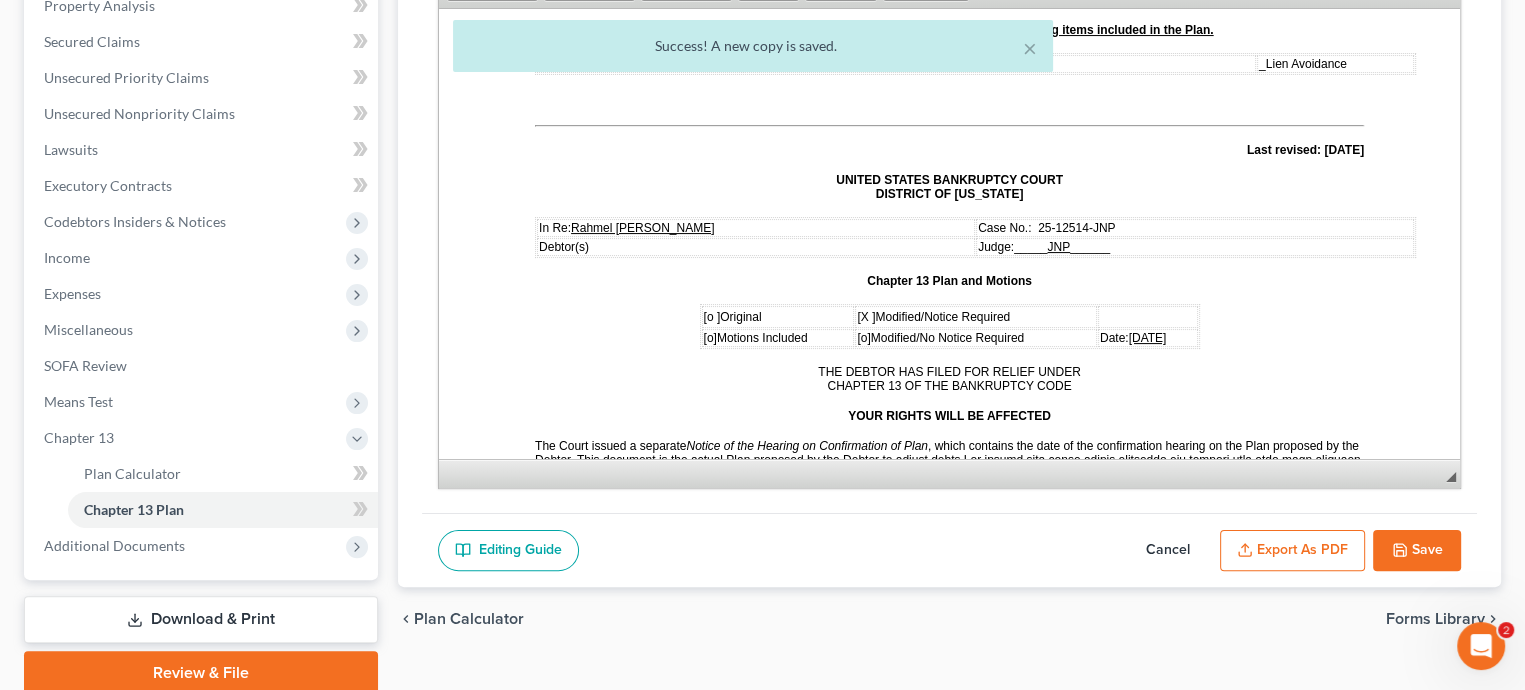 scroll, scrollTop: 200, scrollLeft: 0, axis: vertical 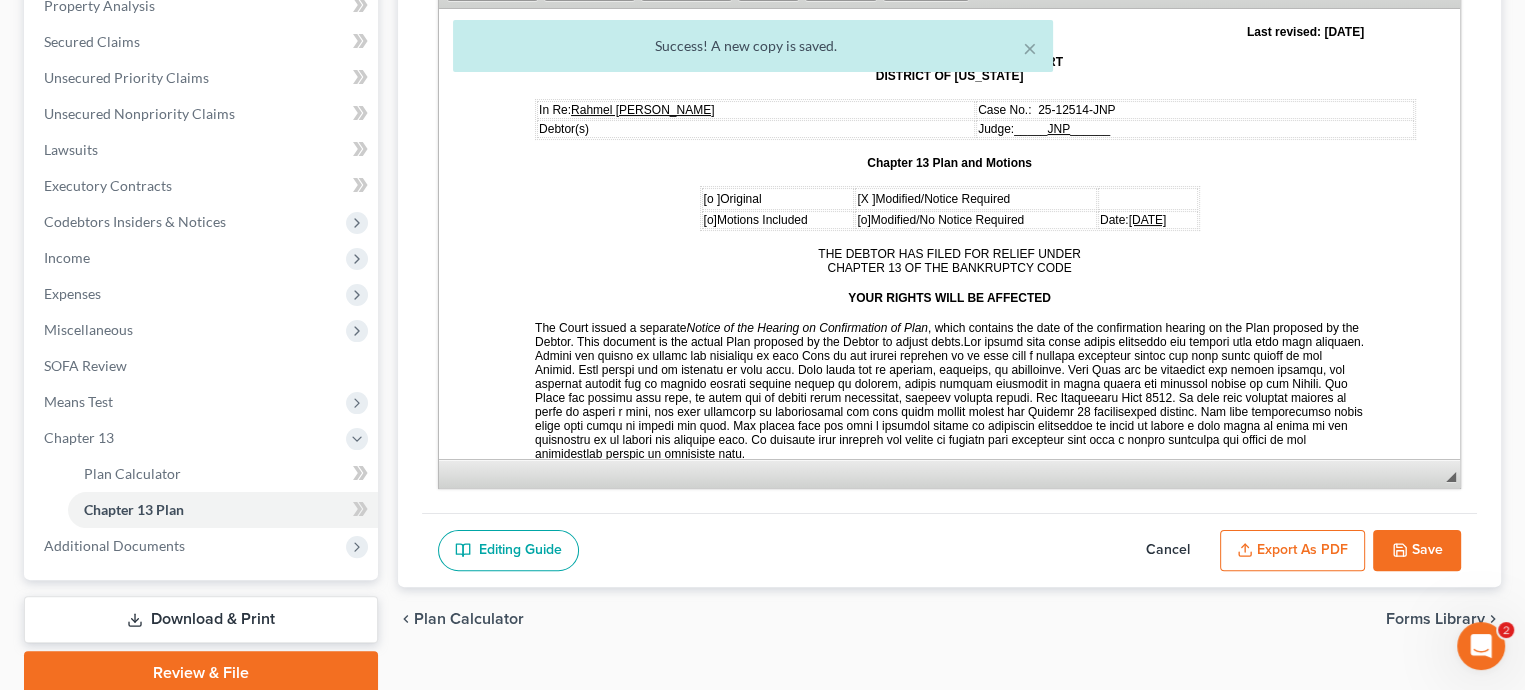 click on "[DATE]" at bounding box center [1148, 219] 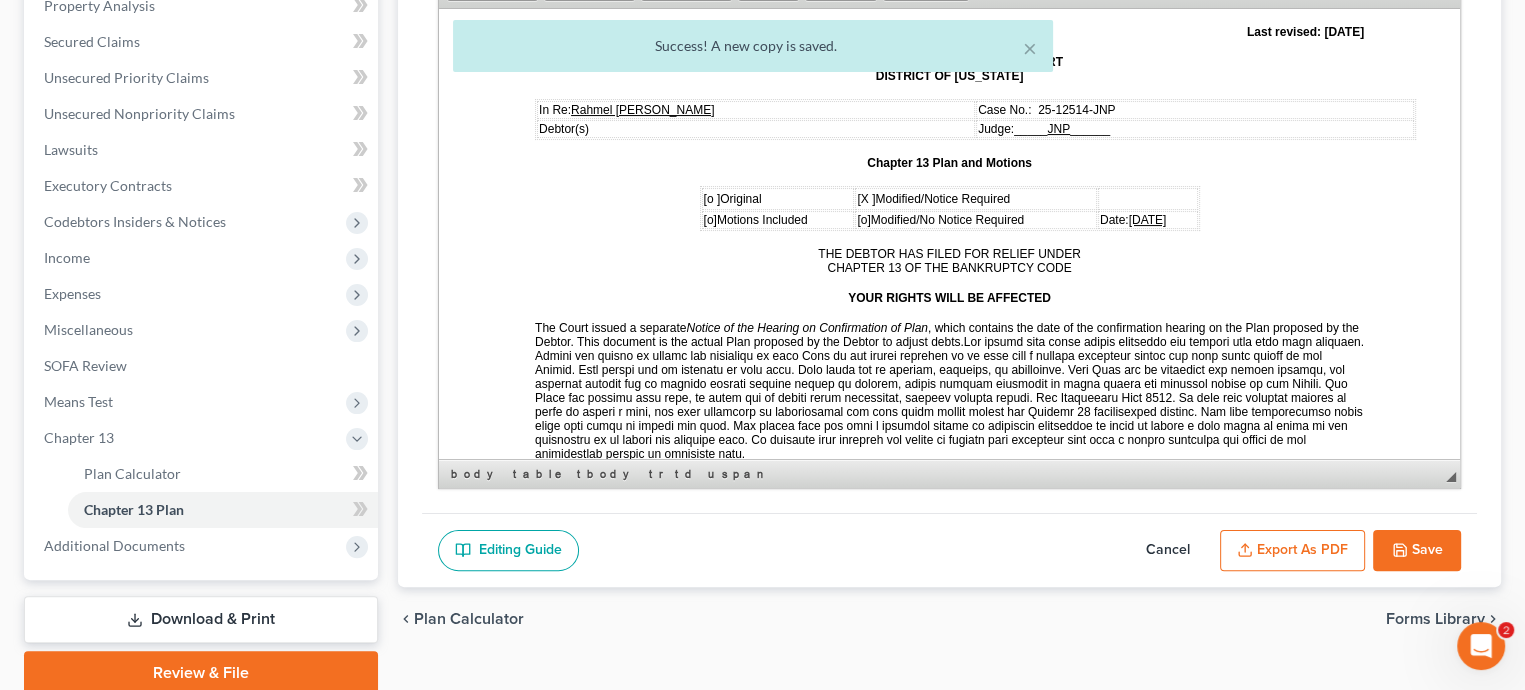type 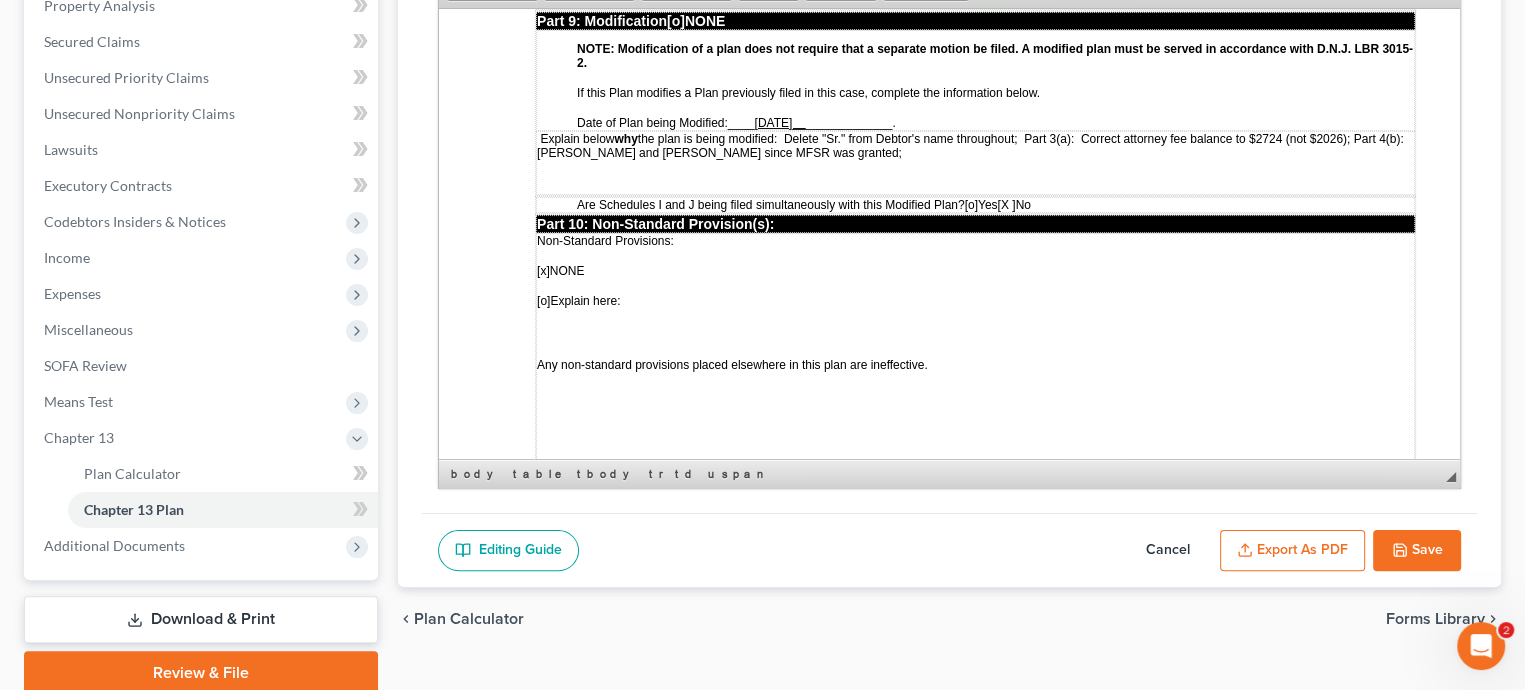 scroll, scrollTop: 5848, scrollLeft: 0, axis: vertical 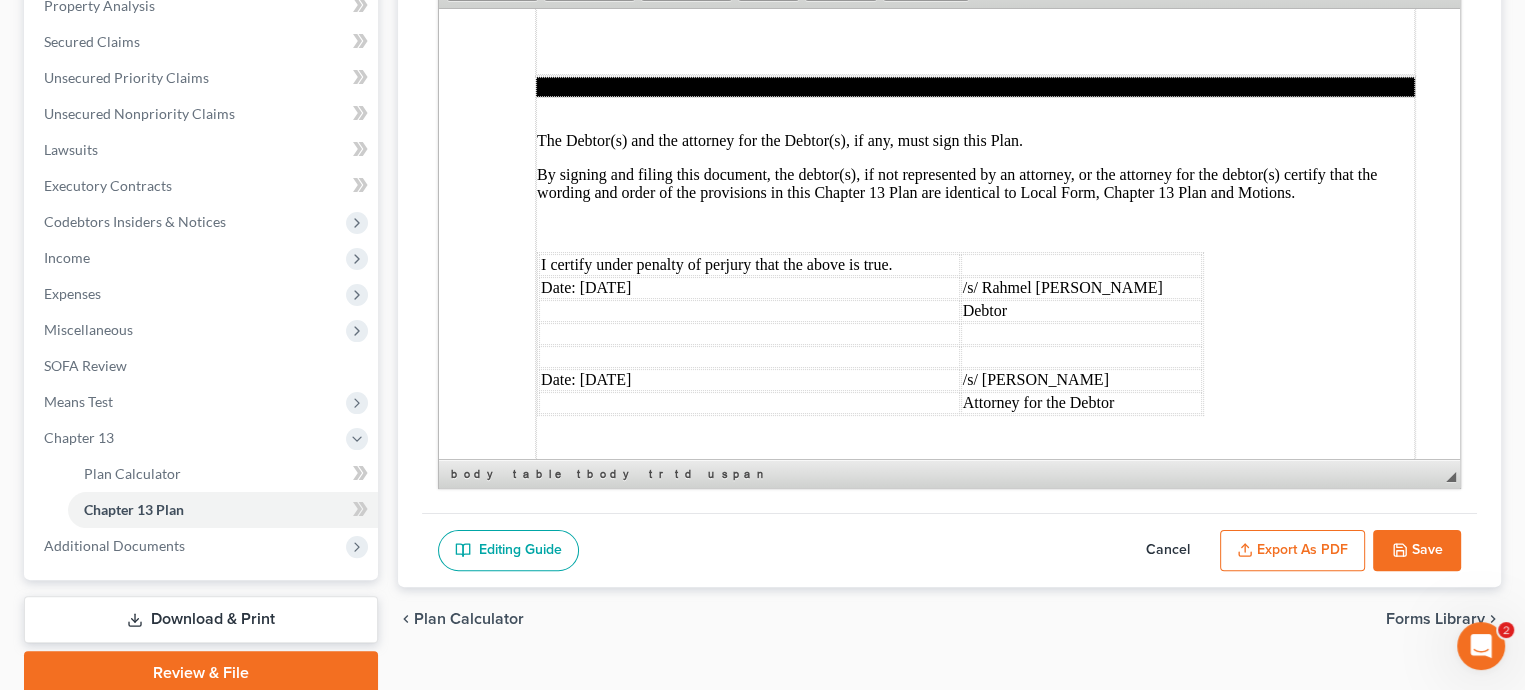 click on "Date: 07/10/2025" at bounding box center (749, 287) 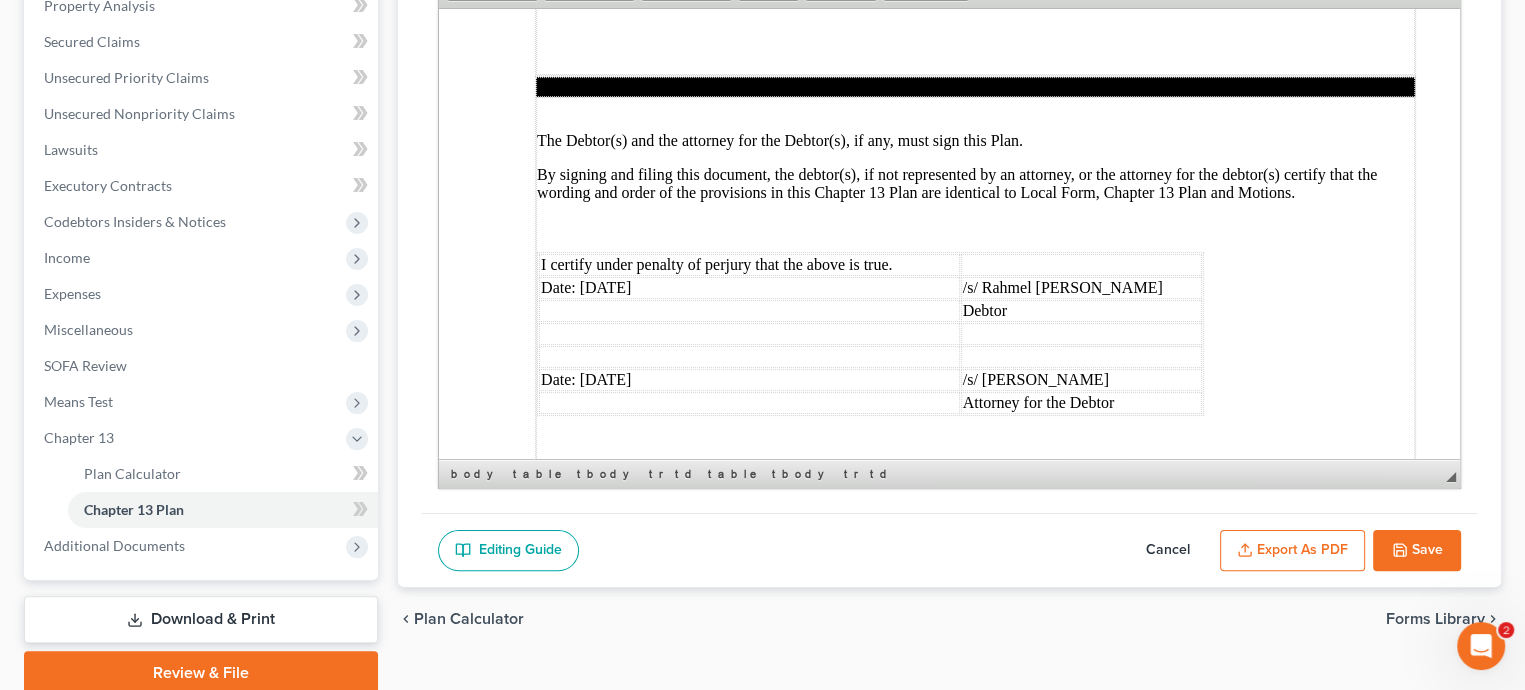 drag, startPoint x: 616, startPoint y: 262, endPoint x: 606, endPoint y: 289, distance: 28.79236 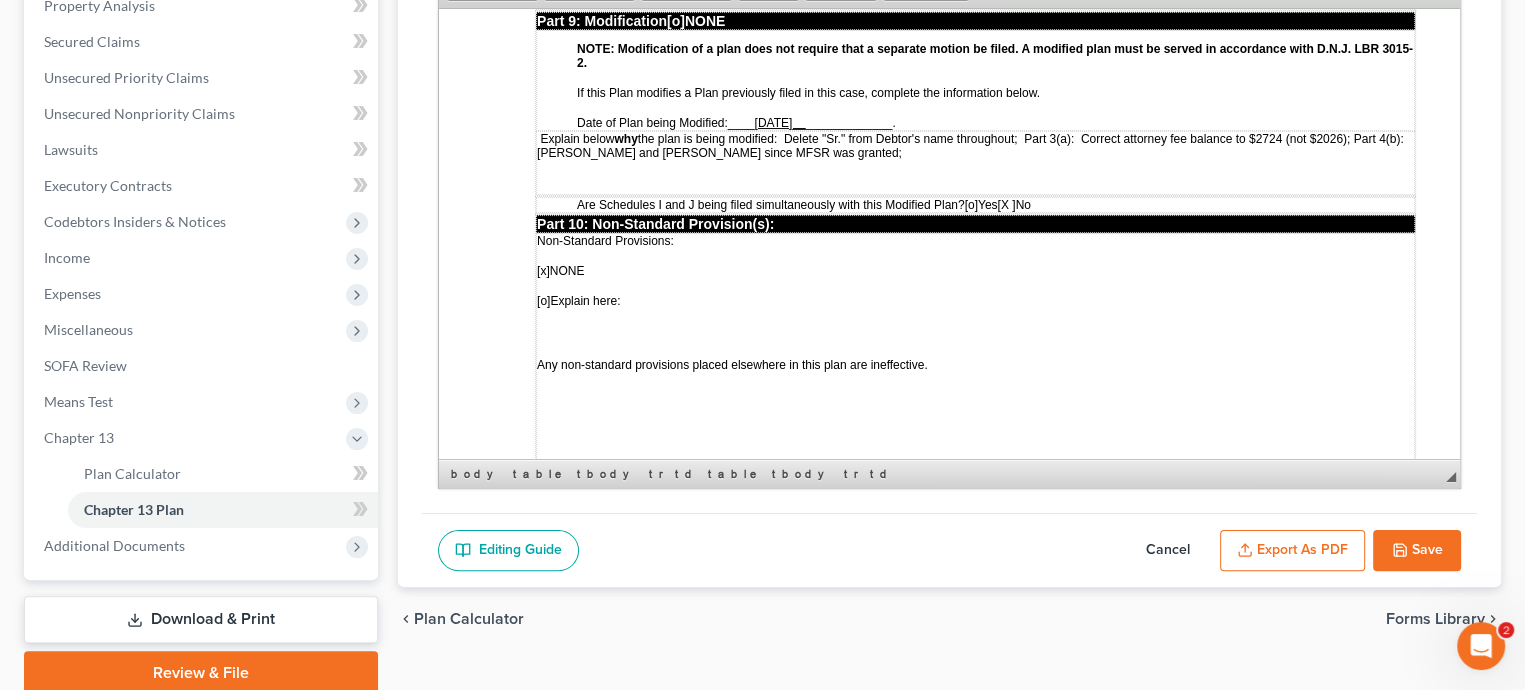 scroll, scrollTop: 5448, scrollLeft: 0, axis: vertical 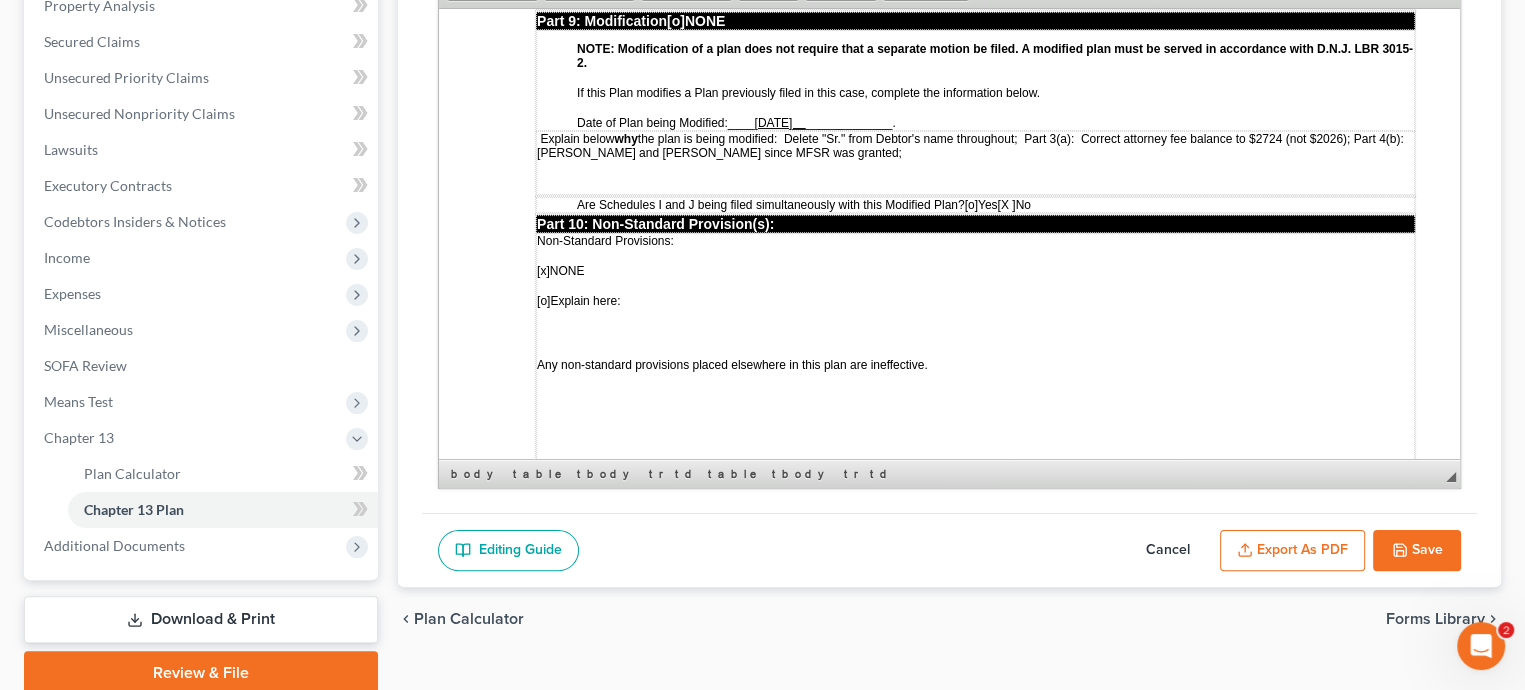 click 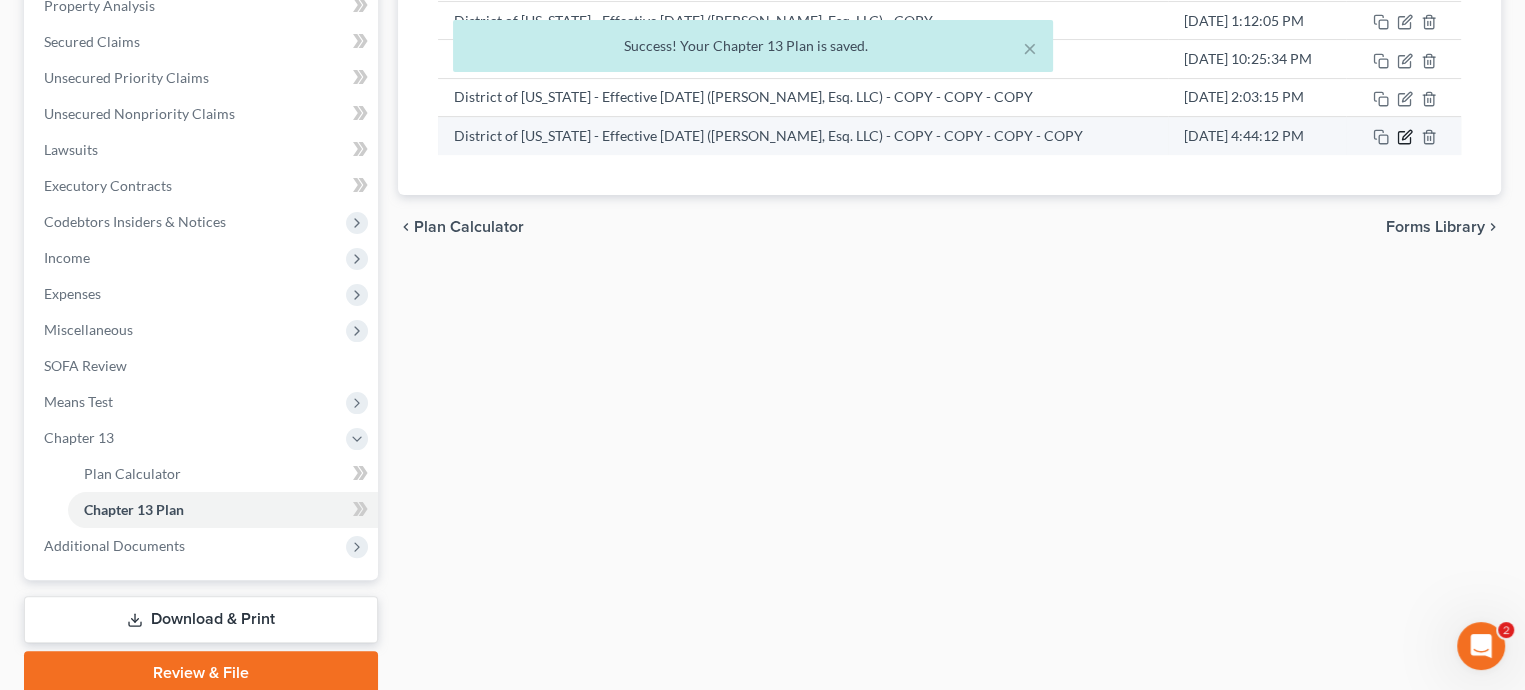 click 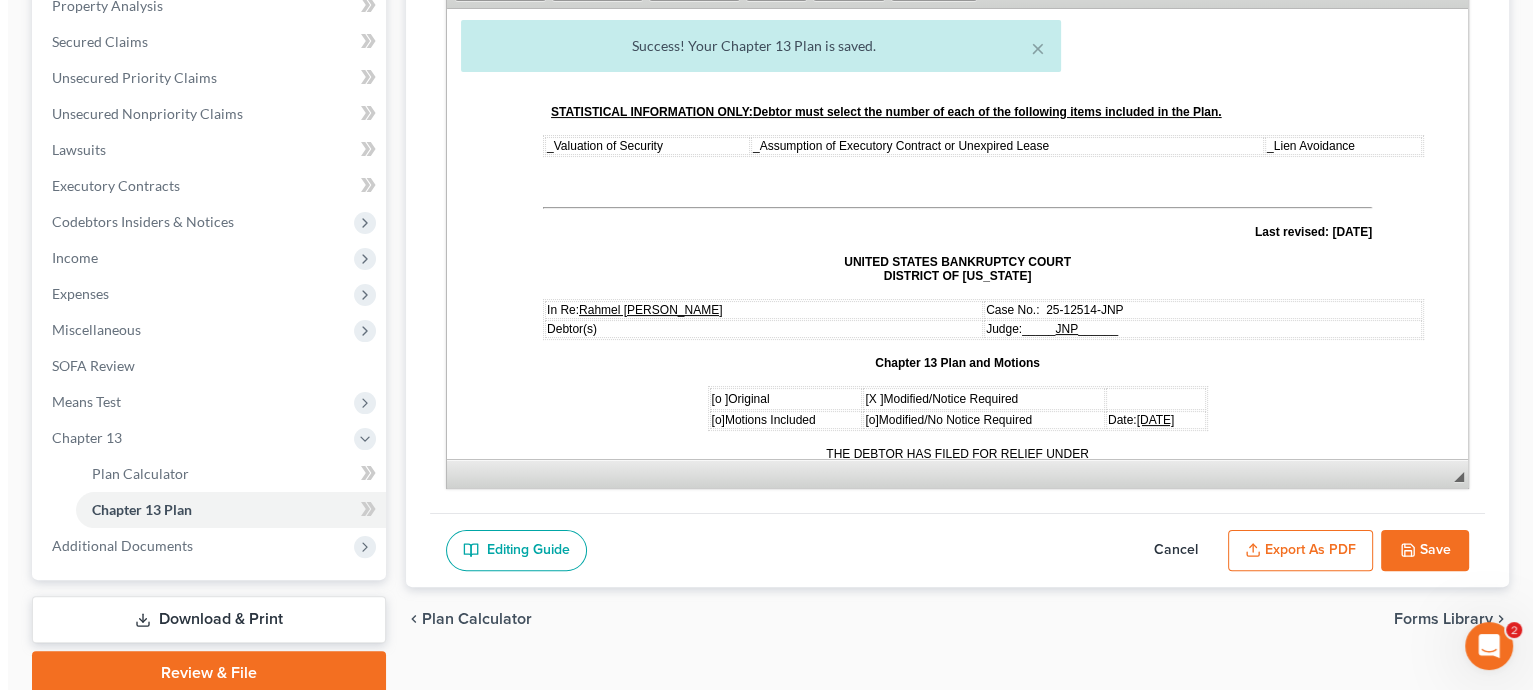 scroll, scrollTop: 0, scrollLeft: 0, axis: both 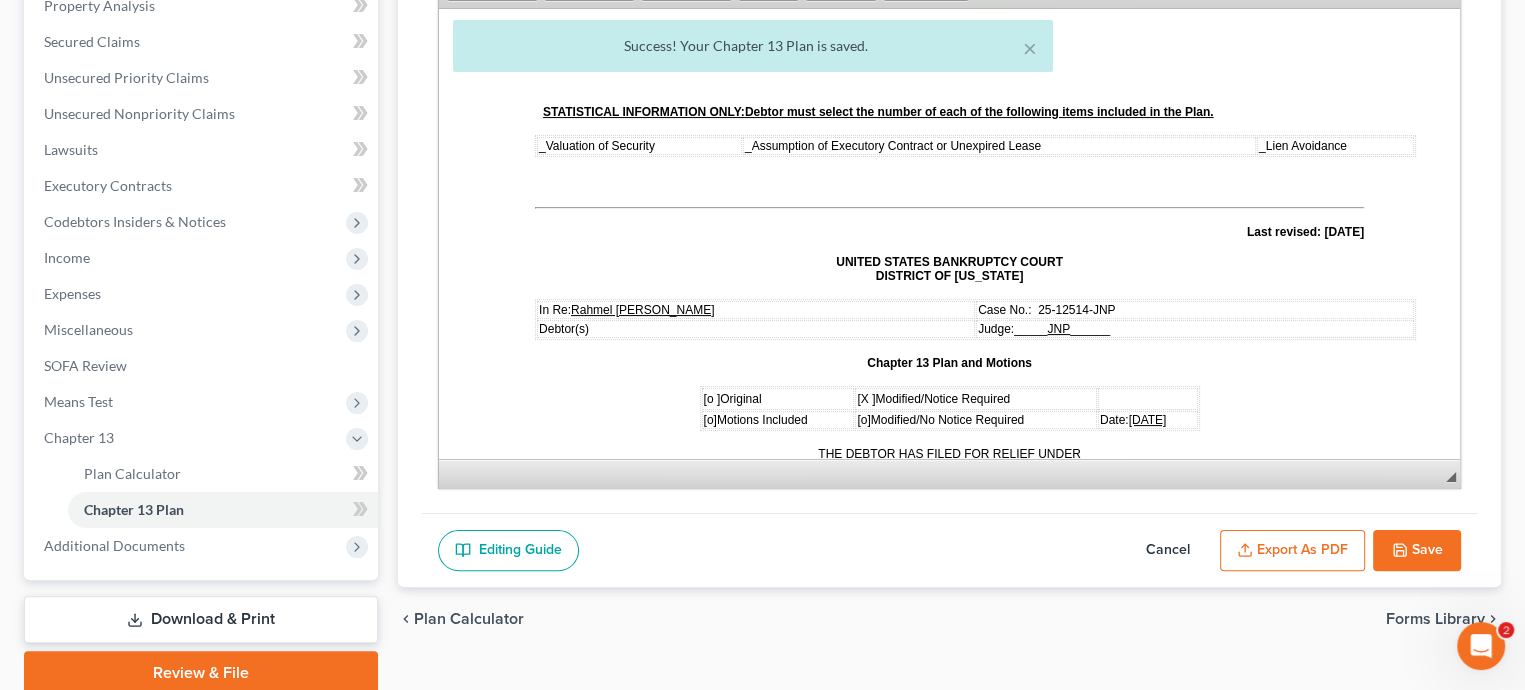 click on "Export as PDF" at bounding box center [1292, 551] 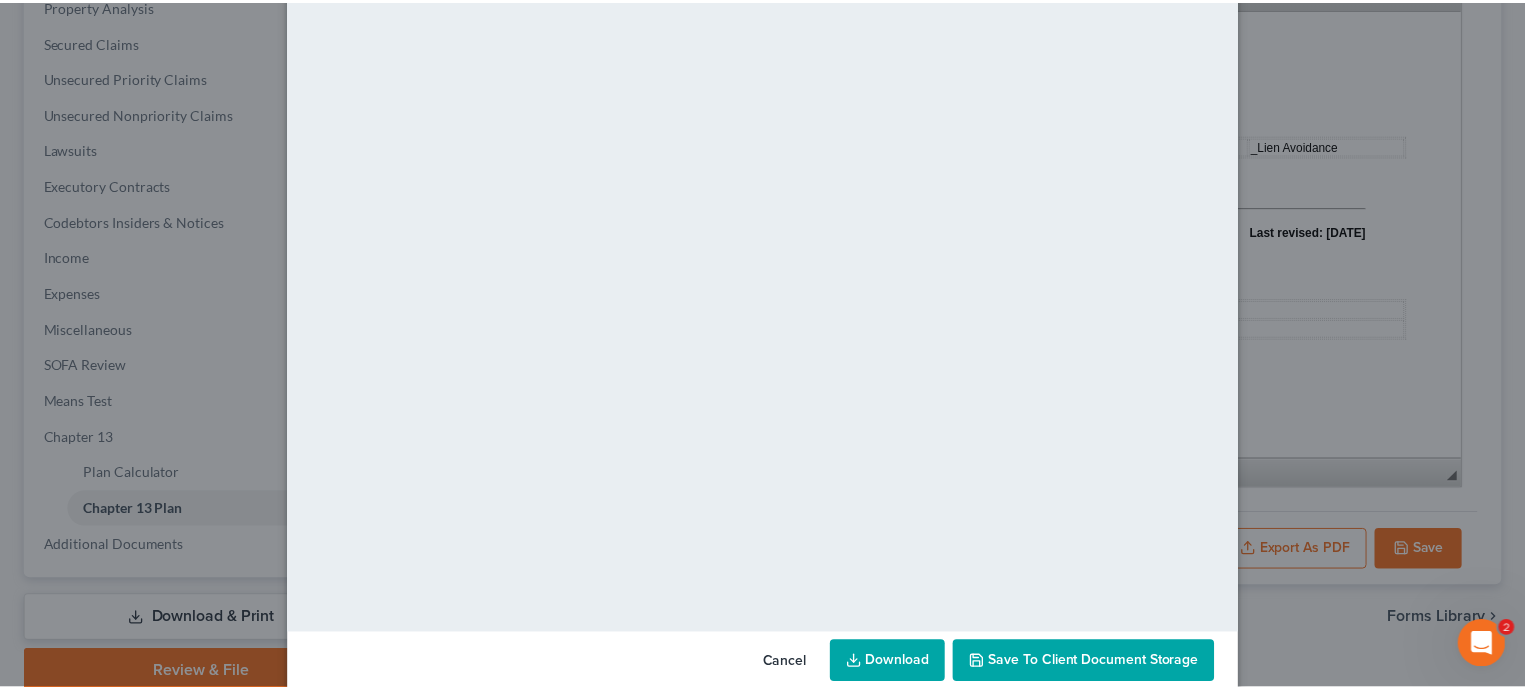 scroll, scrollTop: 175, scrollLeft: 0, axis: vertical 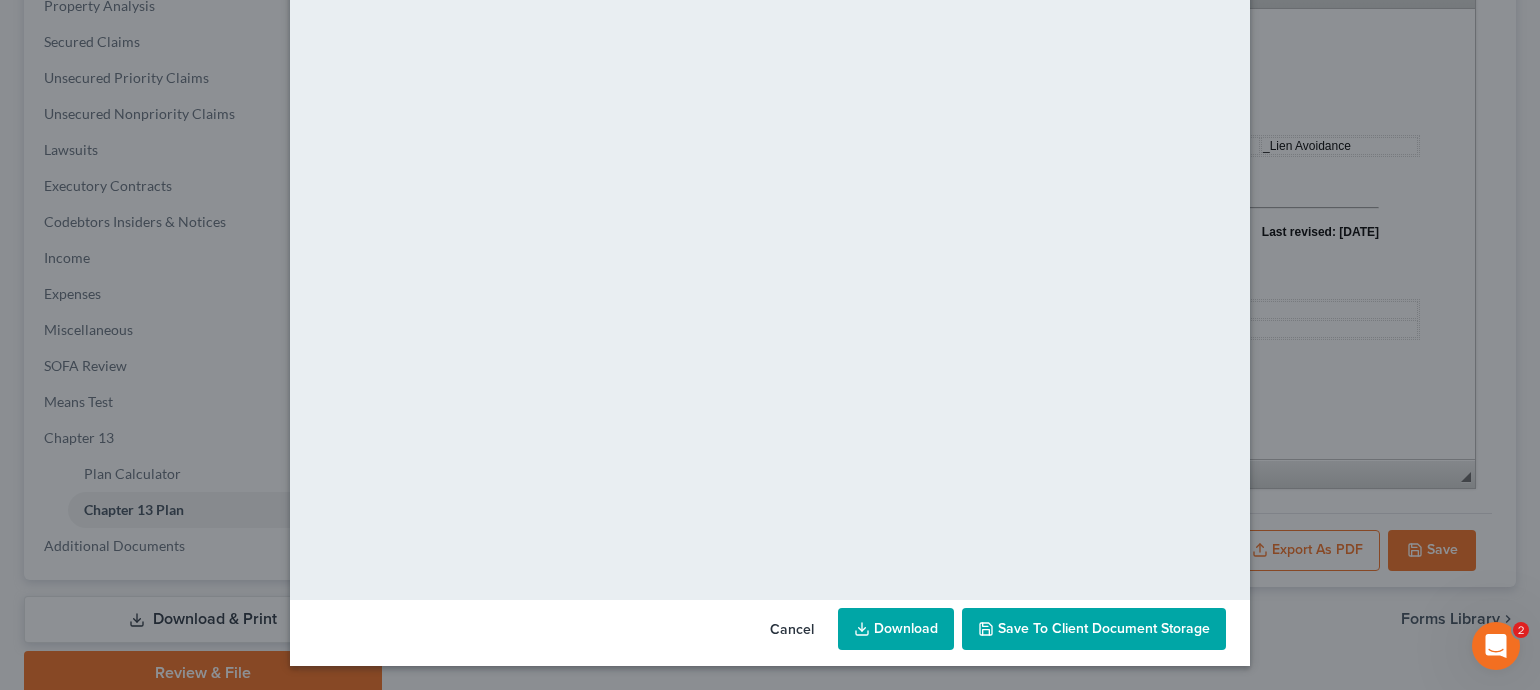 click on "Save to Client Document Storage" at bounding box center (1104, 628) 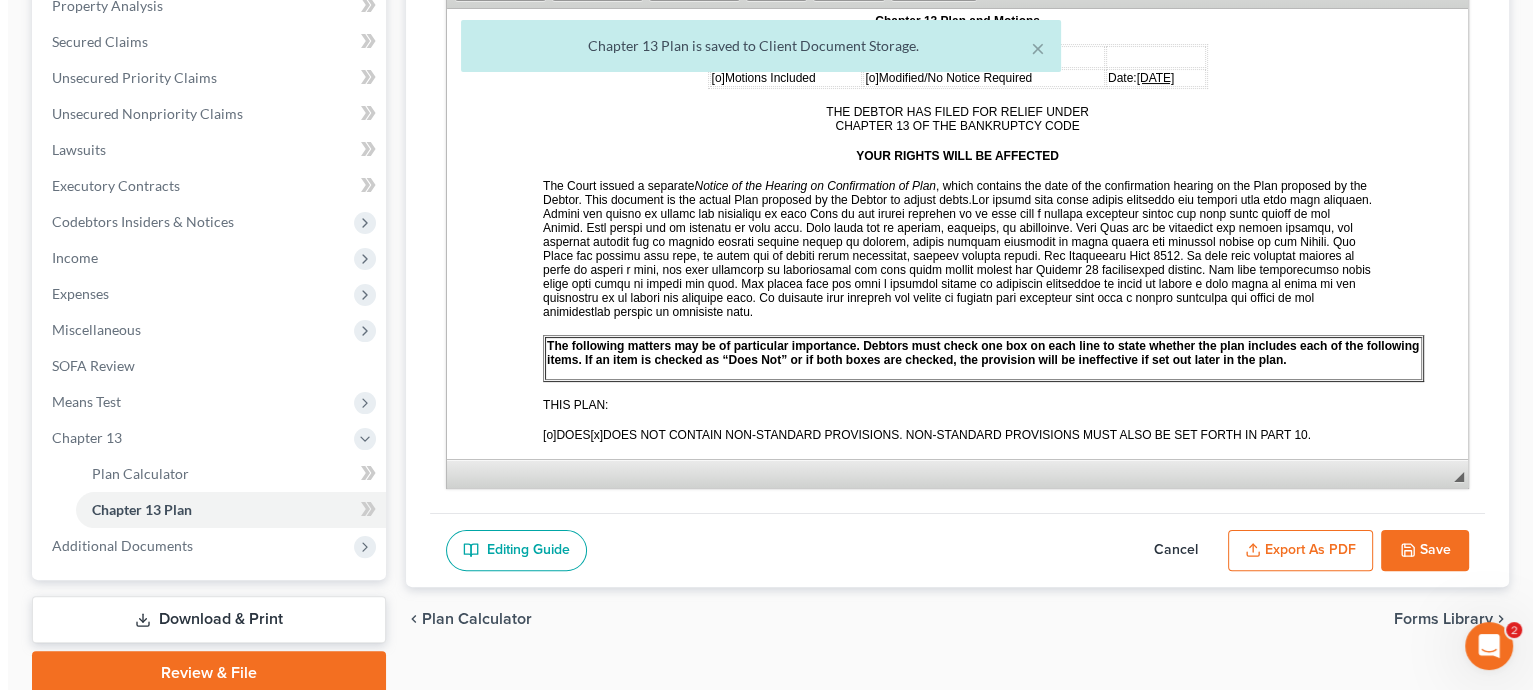 scroll, scrollTop: 600, scrollLeft: 0, axis: vertical 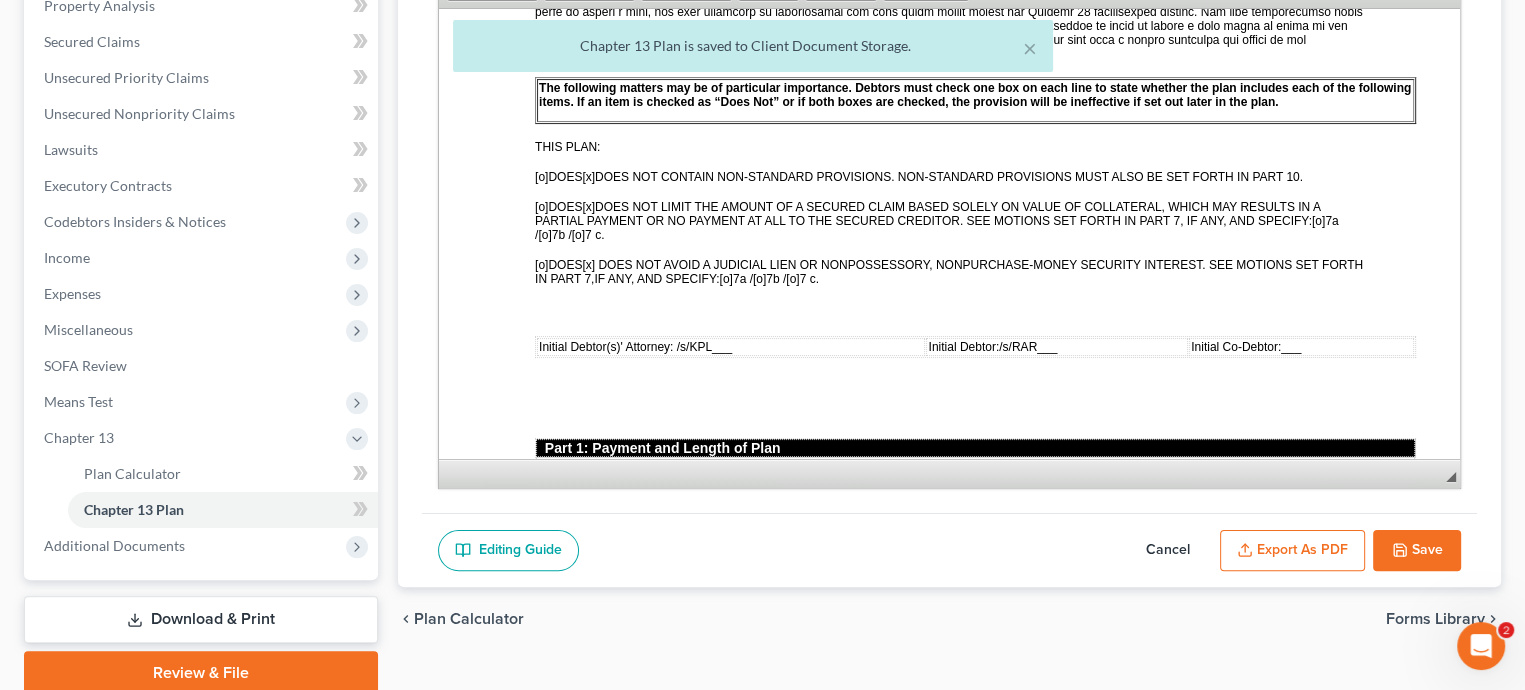 click on "Export as PDF" at bounding box center [1292, 551] 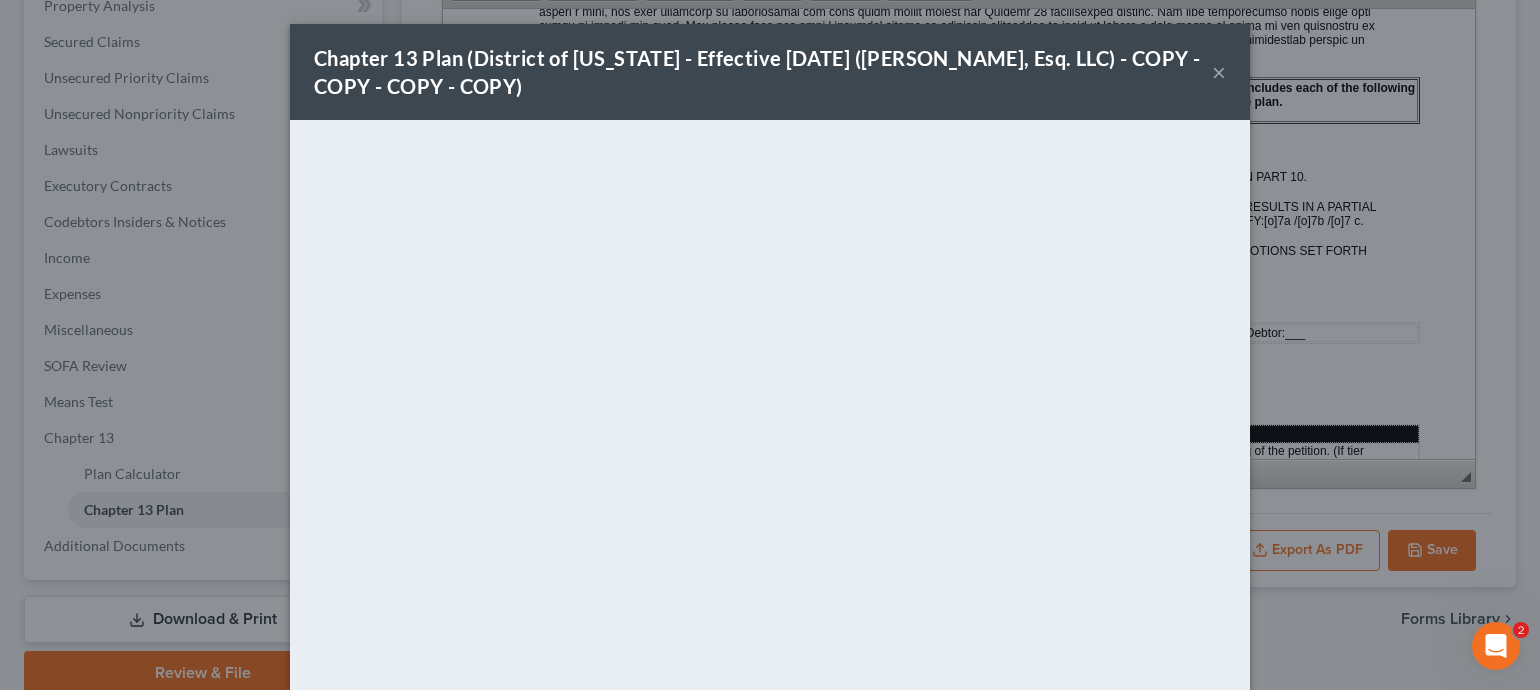 scroll, scrollTop: 175, scrollLeft: 0, axis: vertical 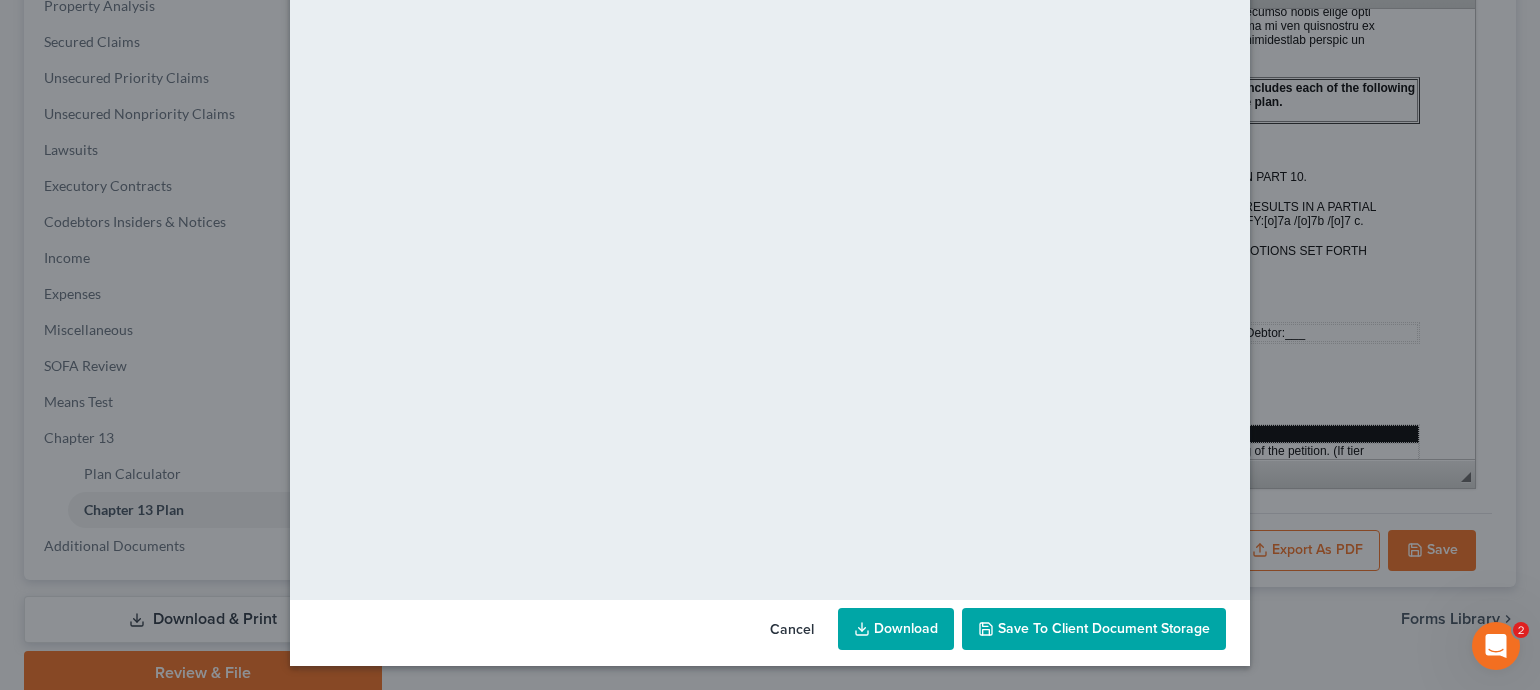 click on "Download" at bounding box center [896, 629] 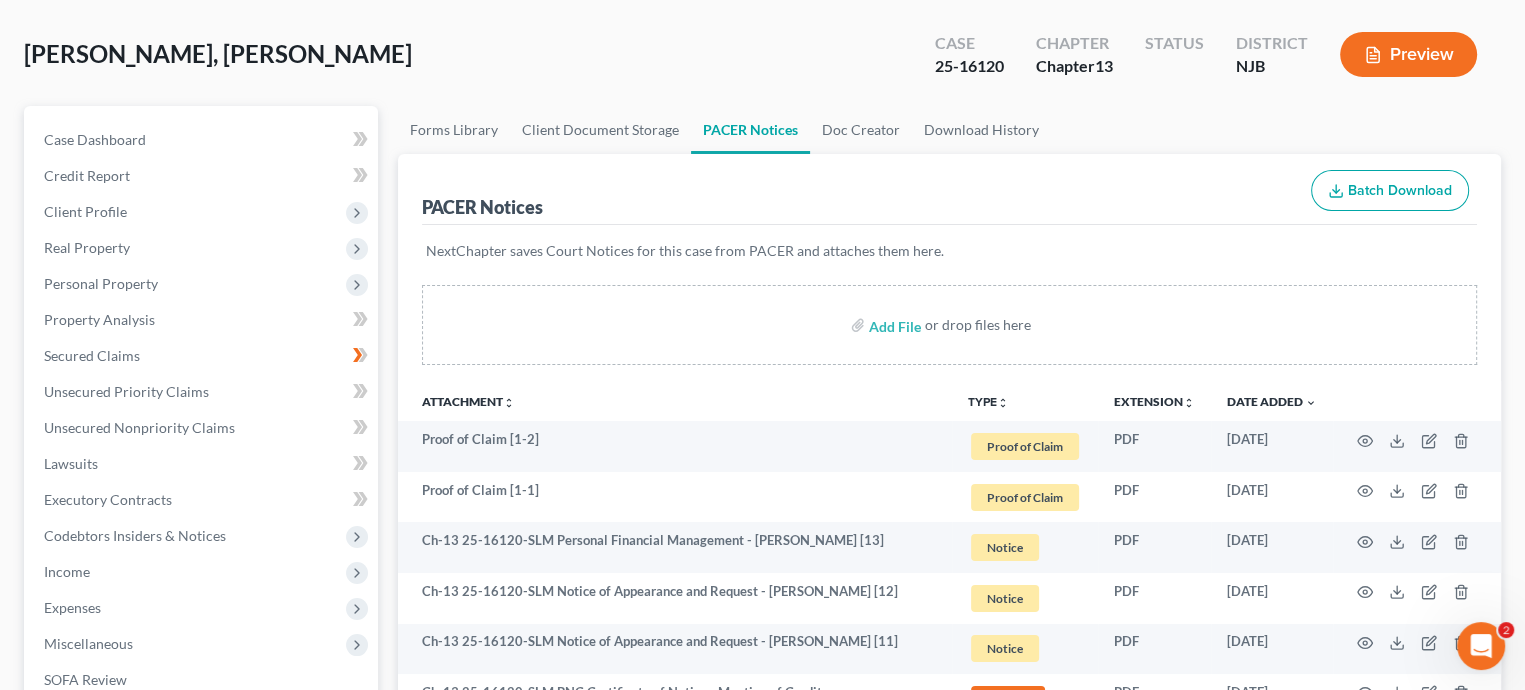 scroll, scrollTop: 21, scrollLeft: 0, axis: vertical 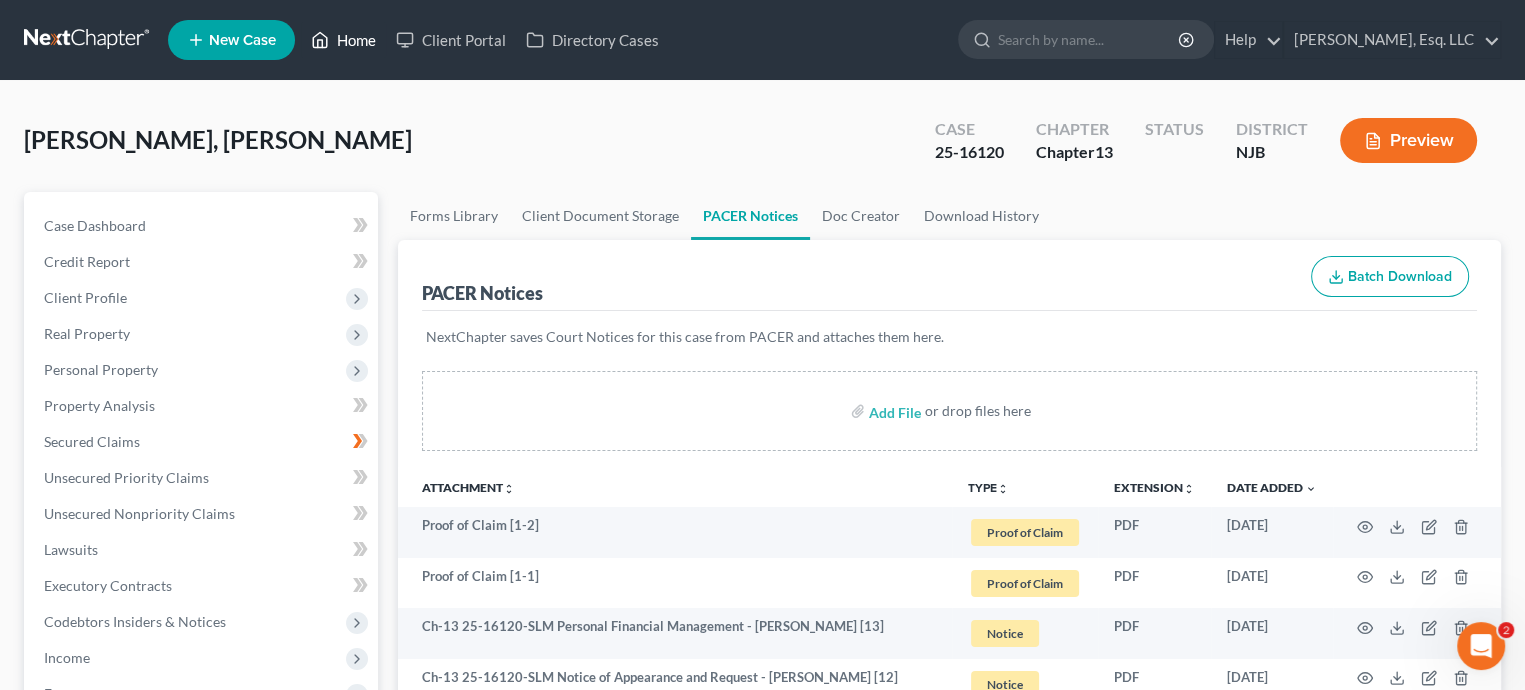 click on "Home" at bounding box center (343, 40) 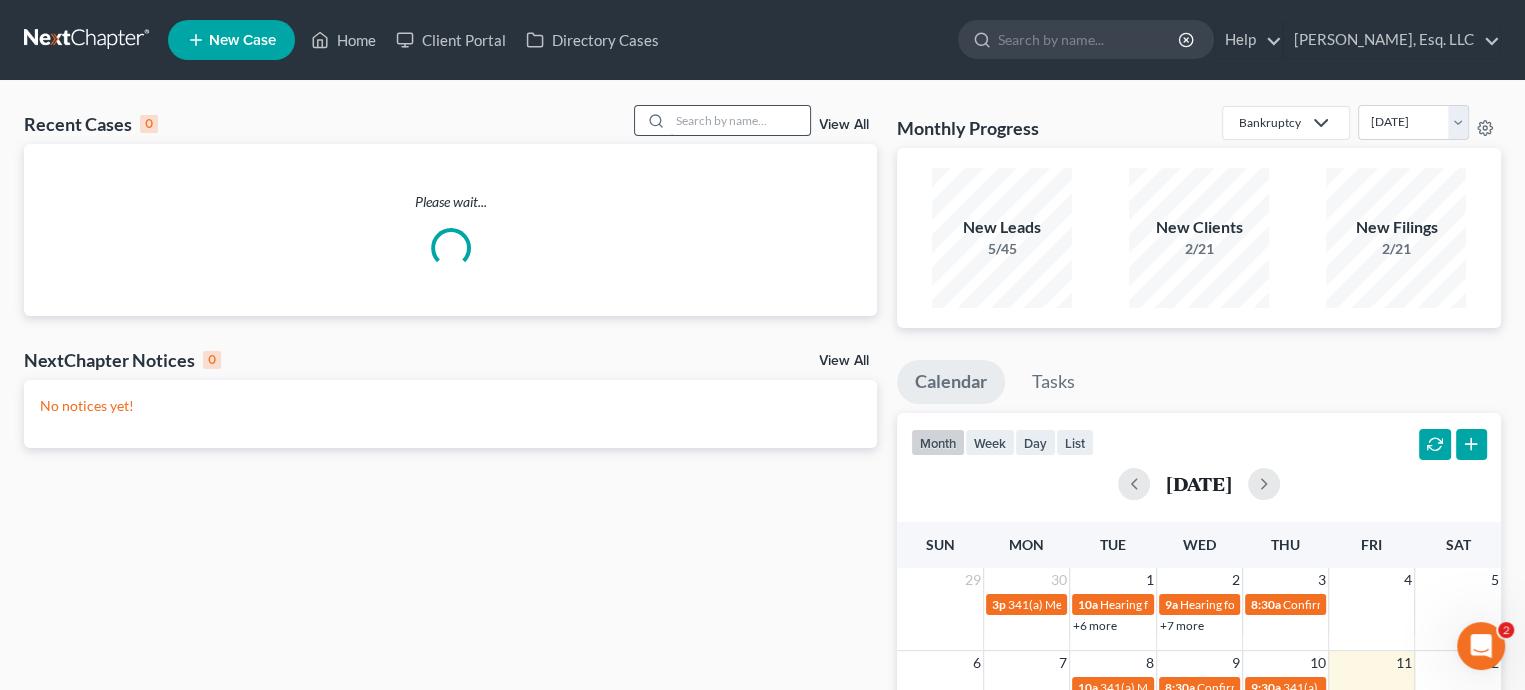 click at bounding box center [740, 120] 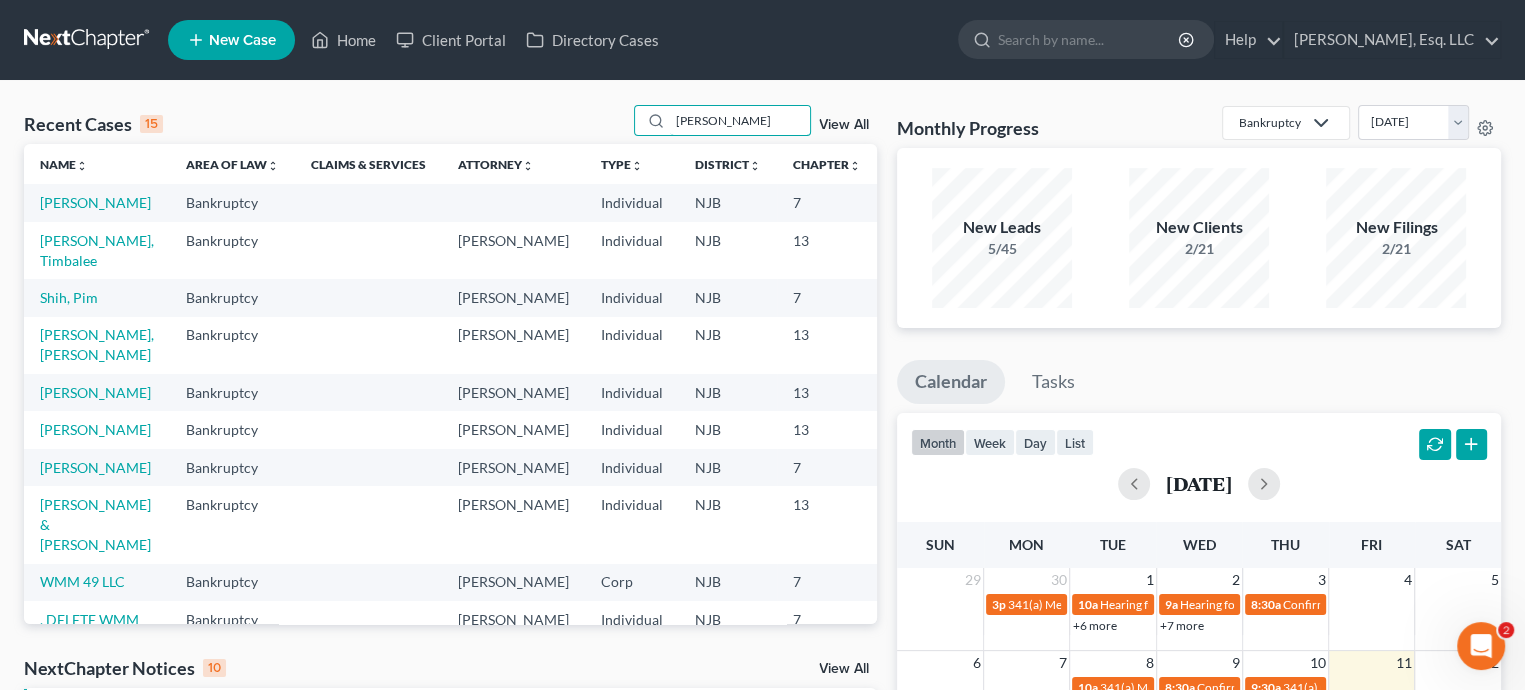type on "[PERSON_NAME]" 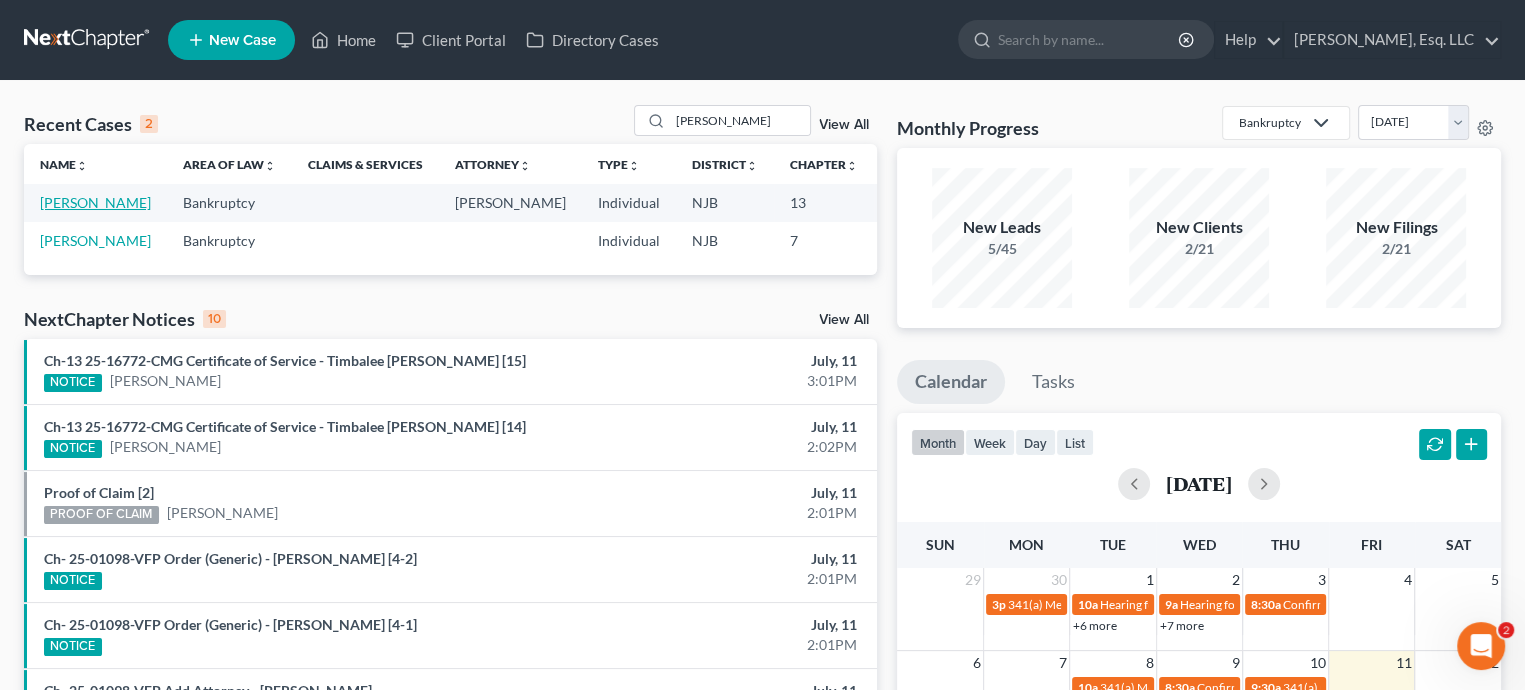 click on "[PERSON_NAME]" at bounding box center [95, 202] 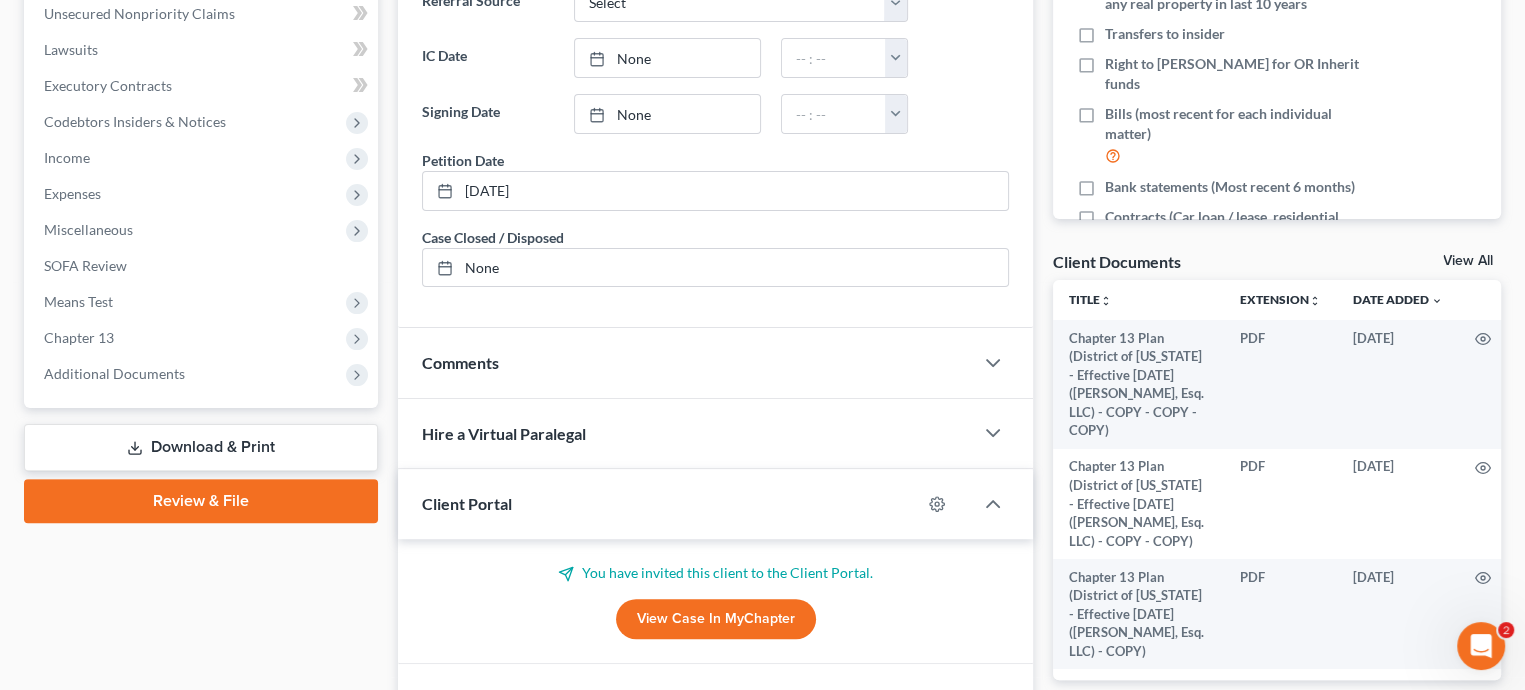 scroll, scrollTop: 0, scrollLeft: 0, axis: both 